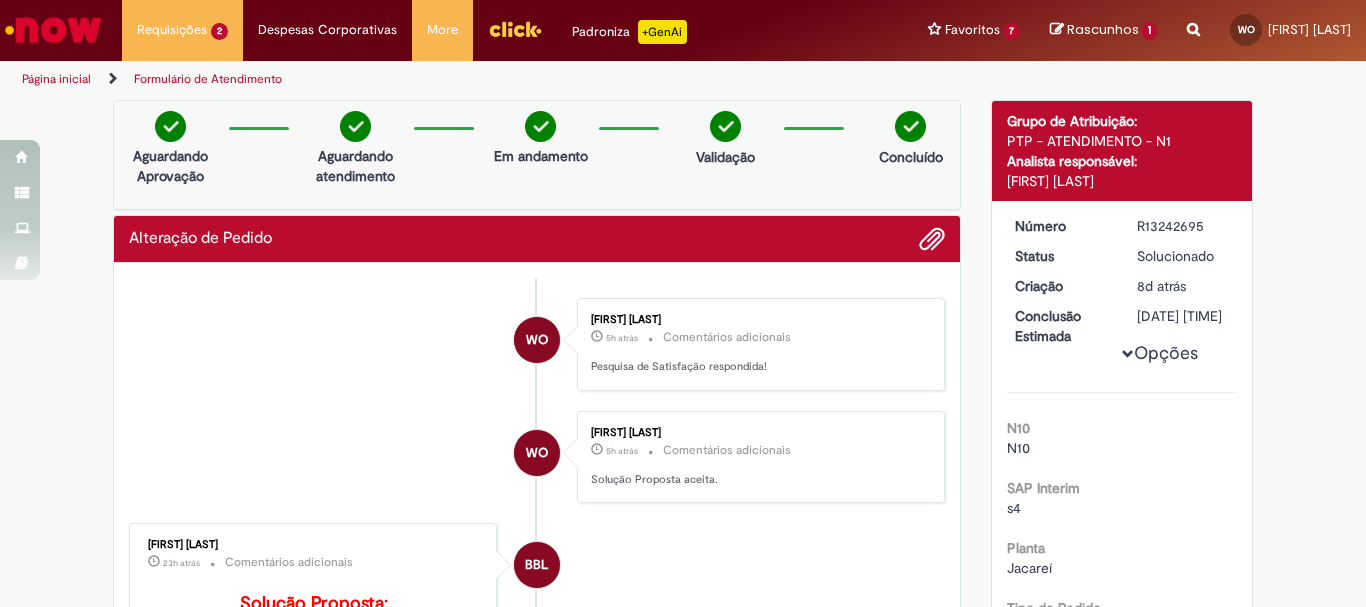 scroll, scrollTop: 0, scrollLeft: 0, axis: both 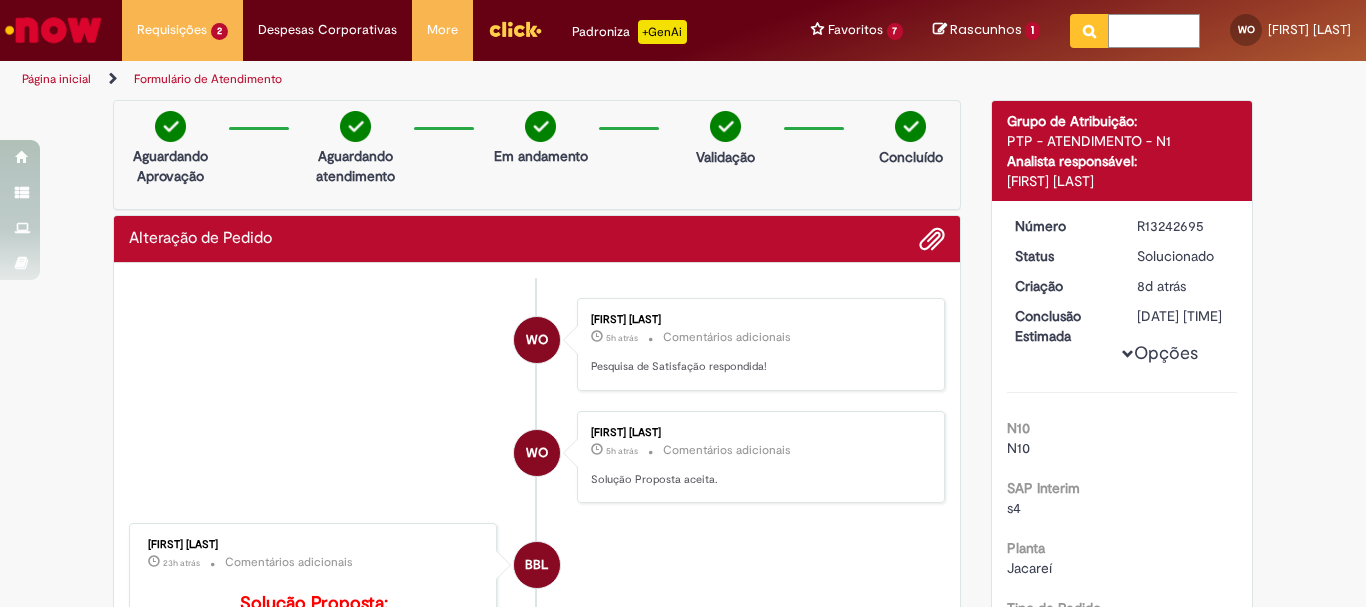click at bounding box center [1154, 31] 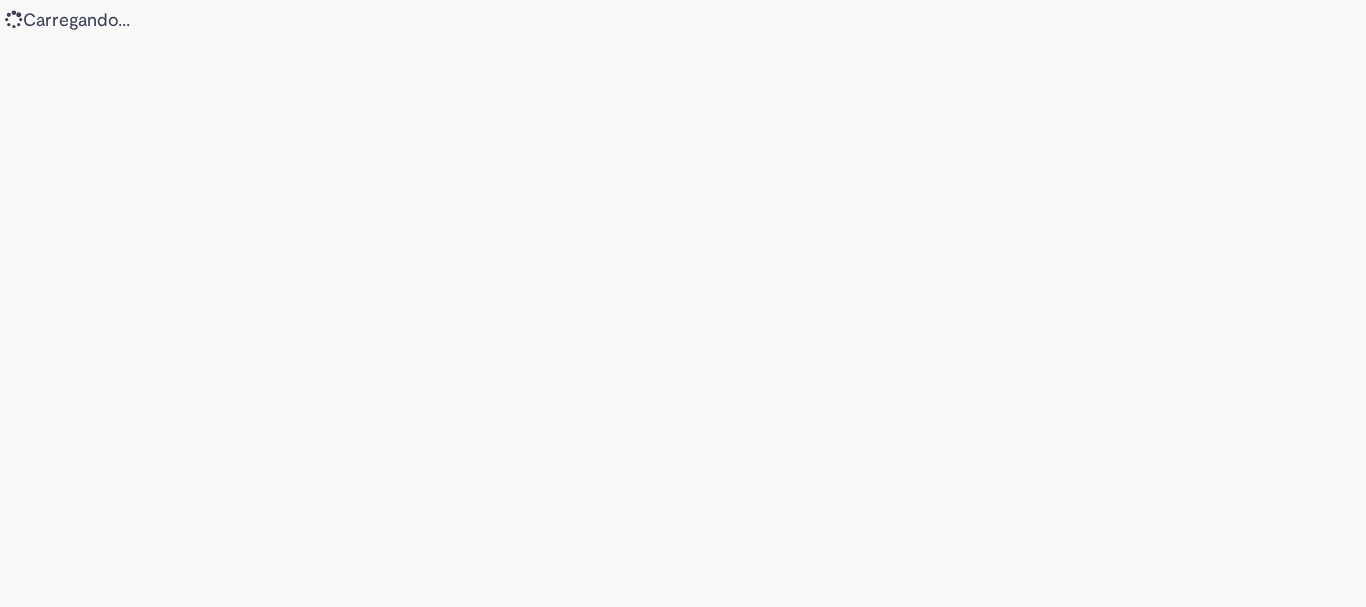scroll, scrollTop: 0, scrollLeft: 0, axis: both 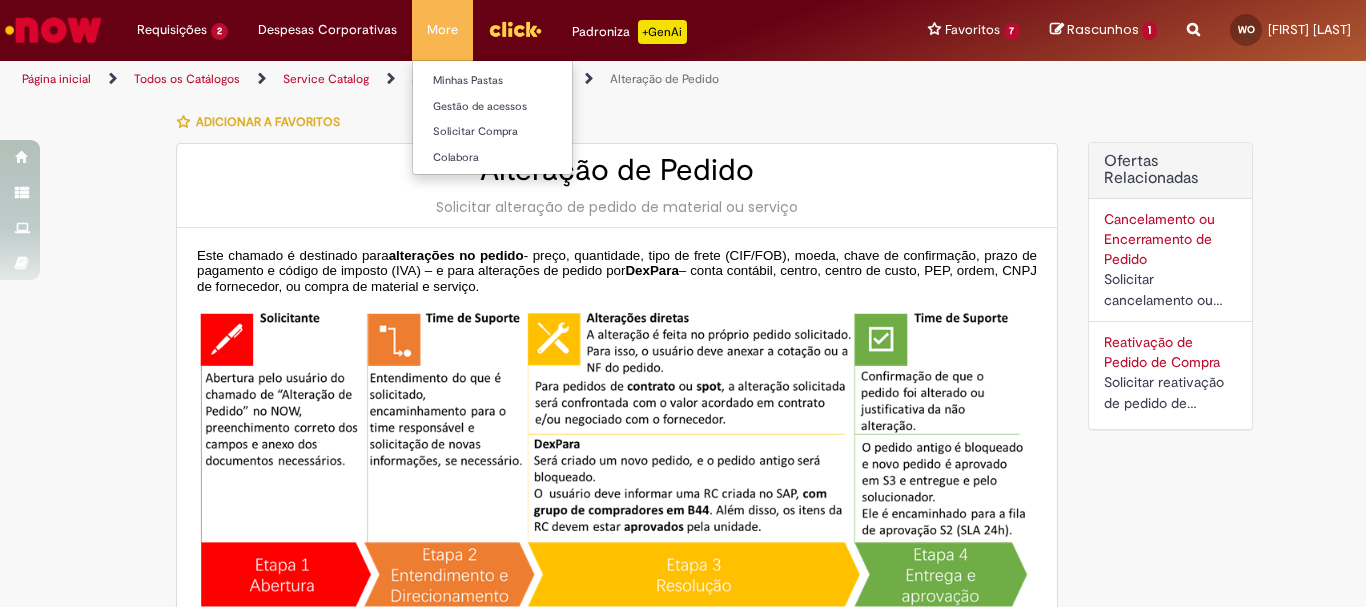 type on "********" 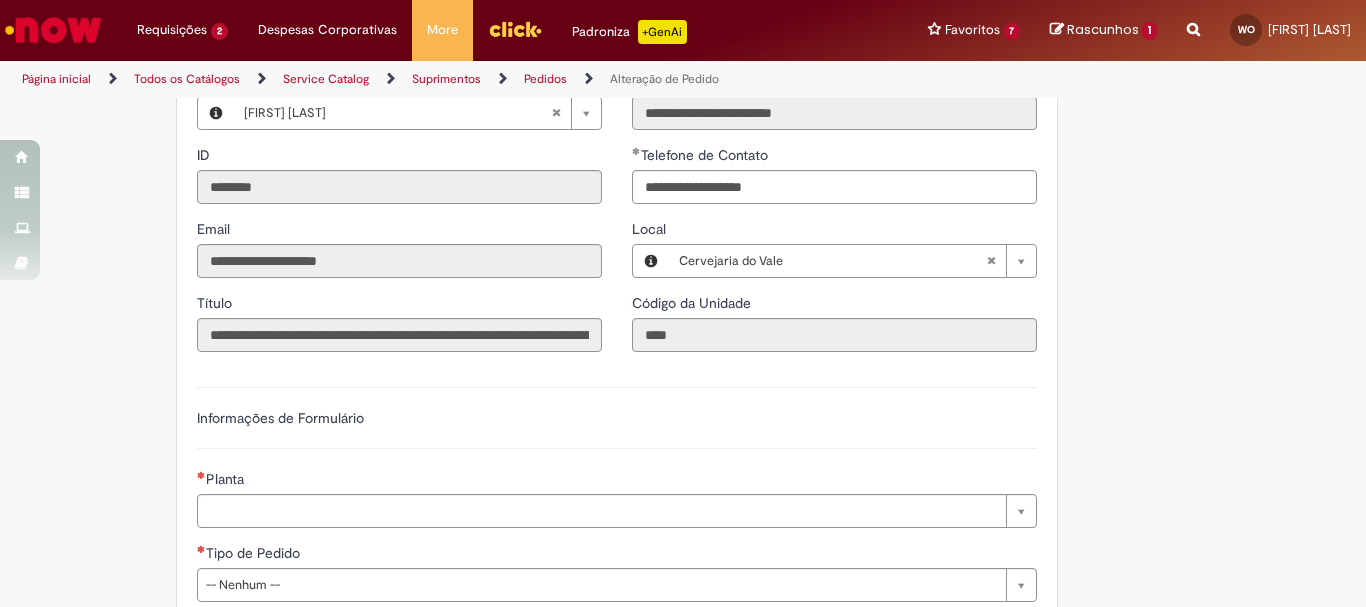 scroll, scrollTop: 1000, scrollLeft: 0, axis: vertical 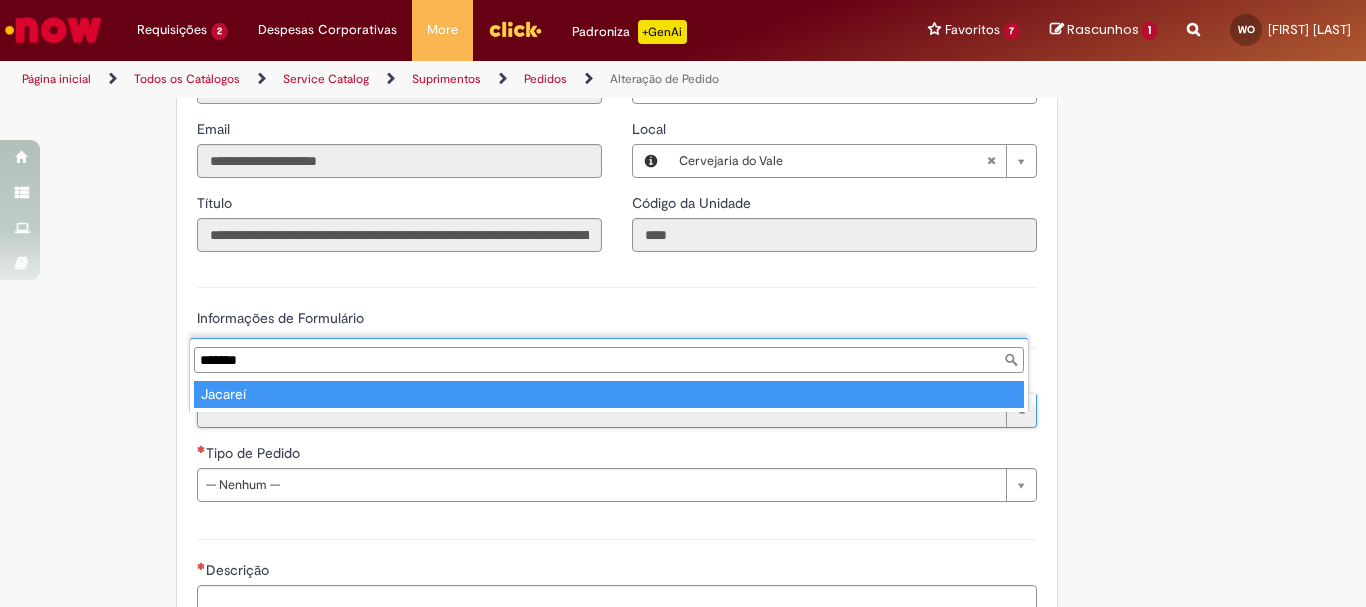 type on "*******" 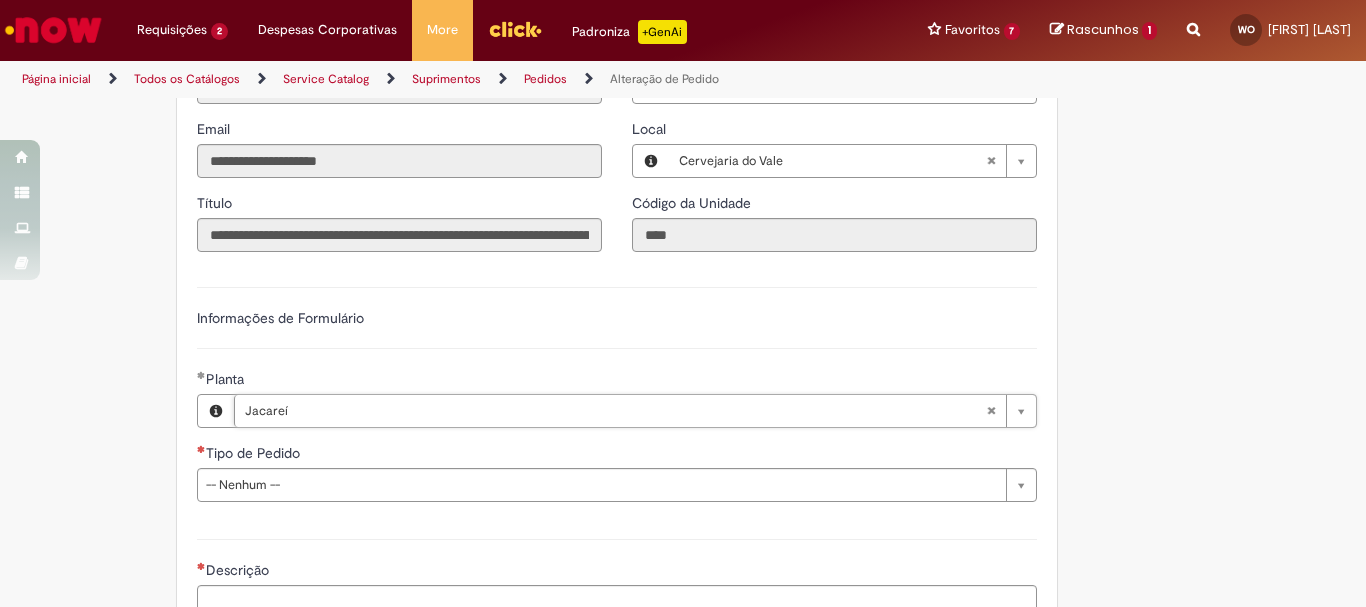 scroll, scrollTop: 1200, scrollLeft: 0, axis: vertical 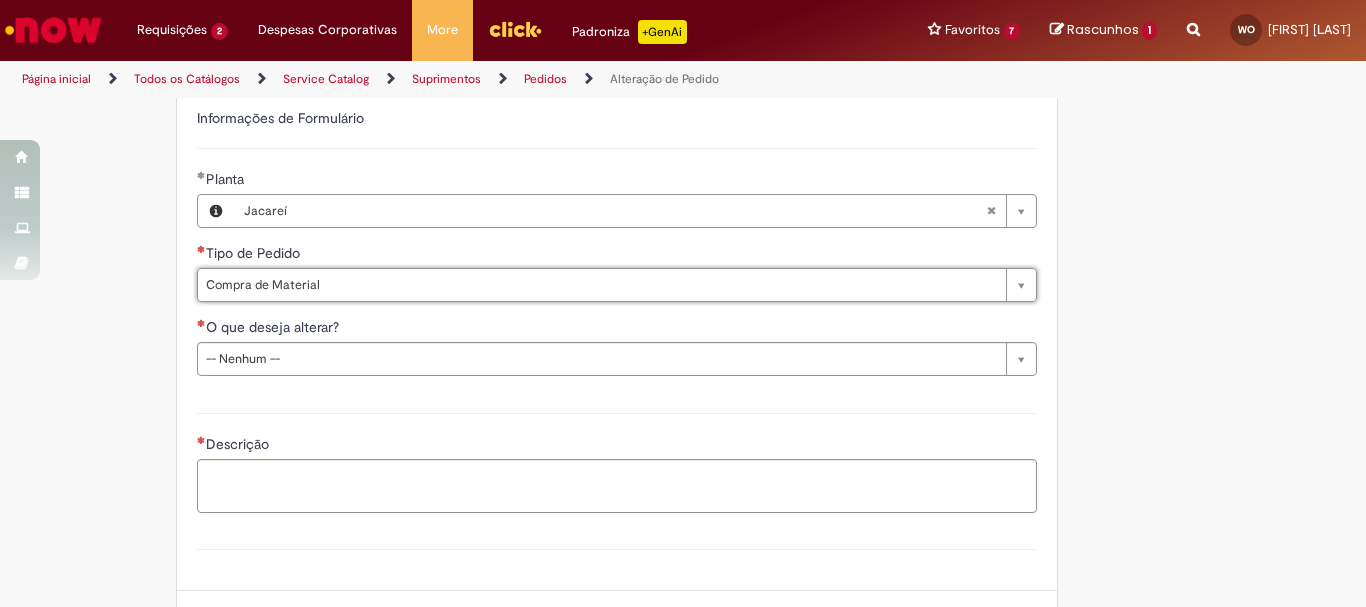 type on "**********" 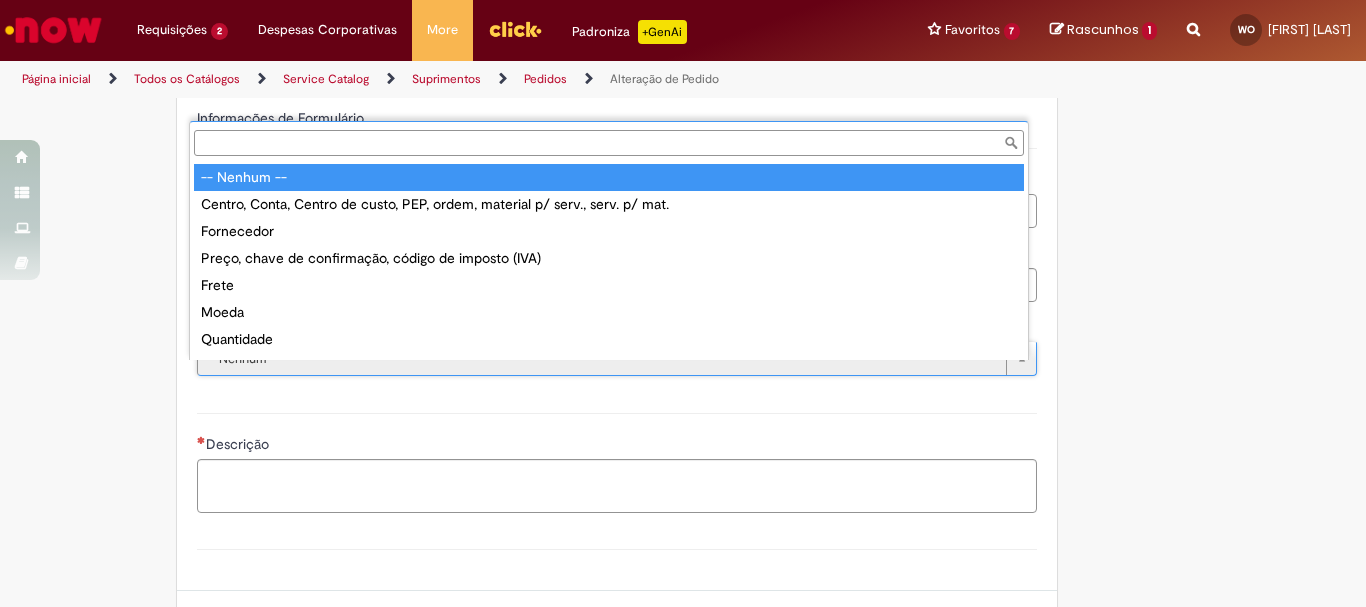 scroll, scrollTop: 16, scrollLeft: 0, axis: vertical 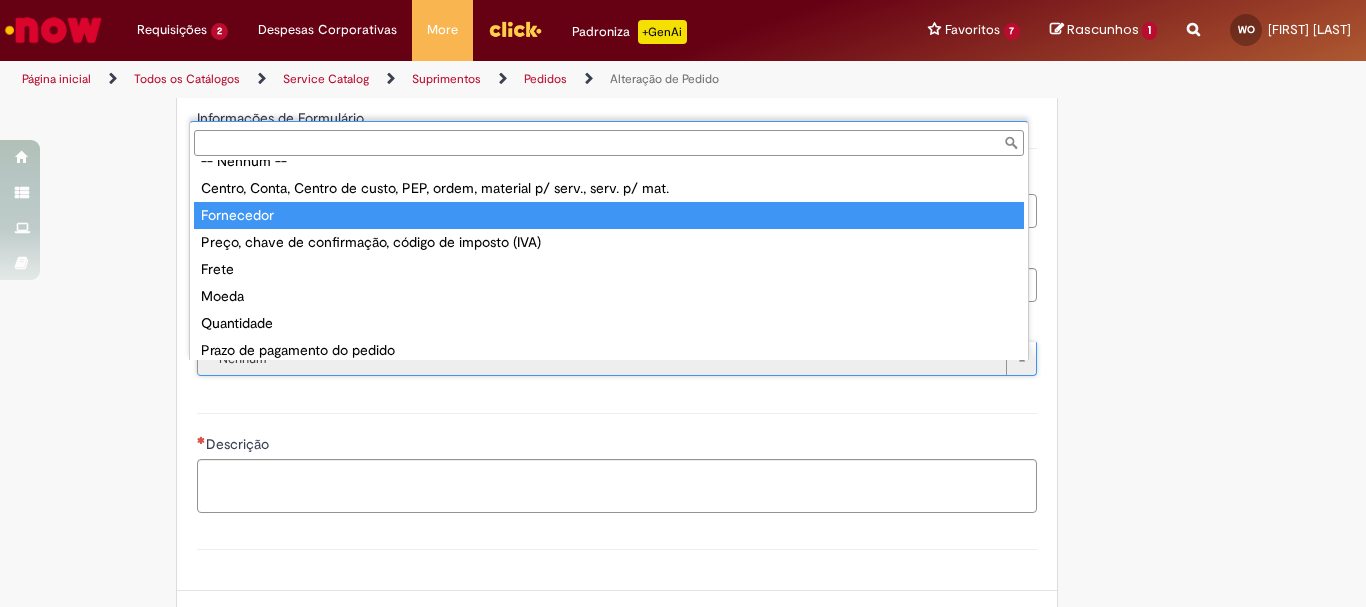 type on "**********" 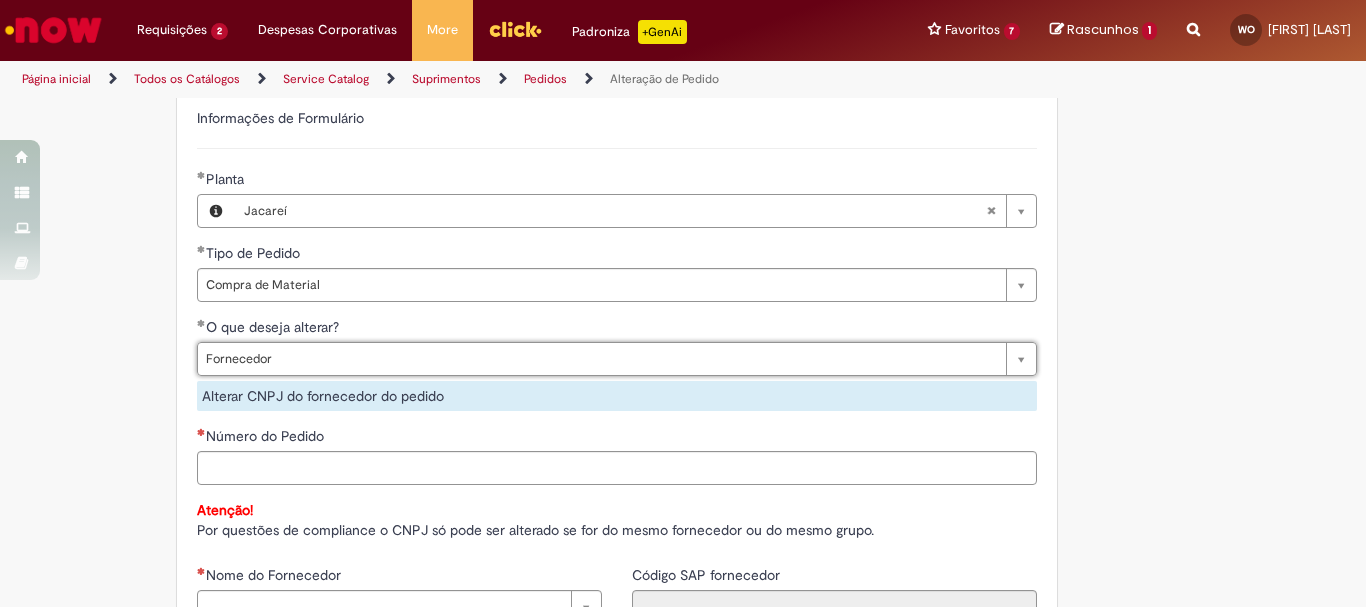 scroll, scrollTop: 1300, scrollLeft: 0, axis: vertical 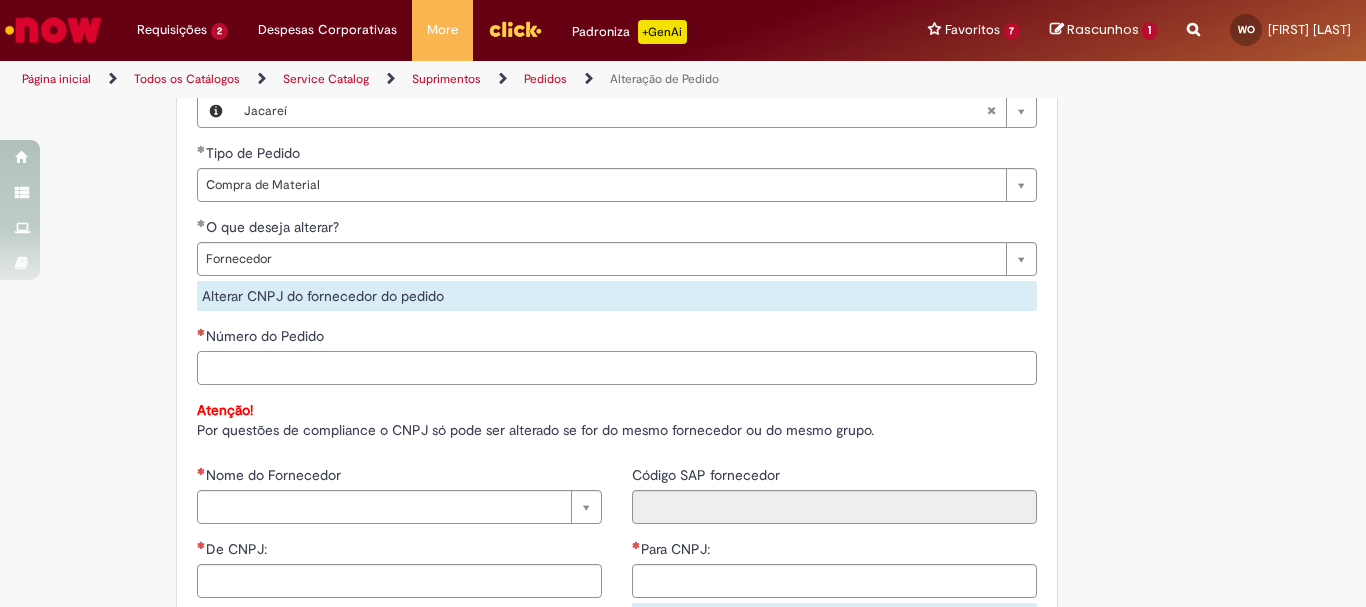 click on "Número do Pedido" at bounding box center (617, 368) 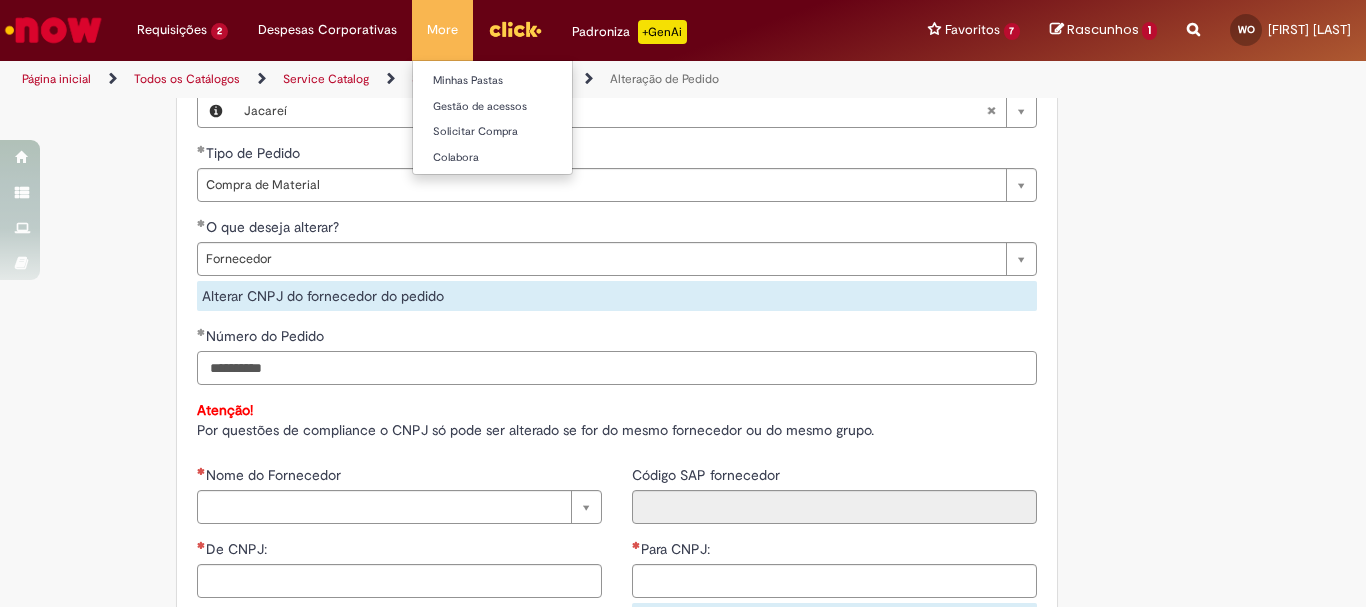 type on "**********" 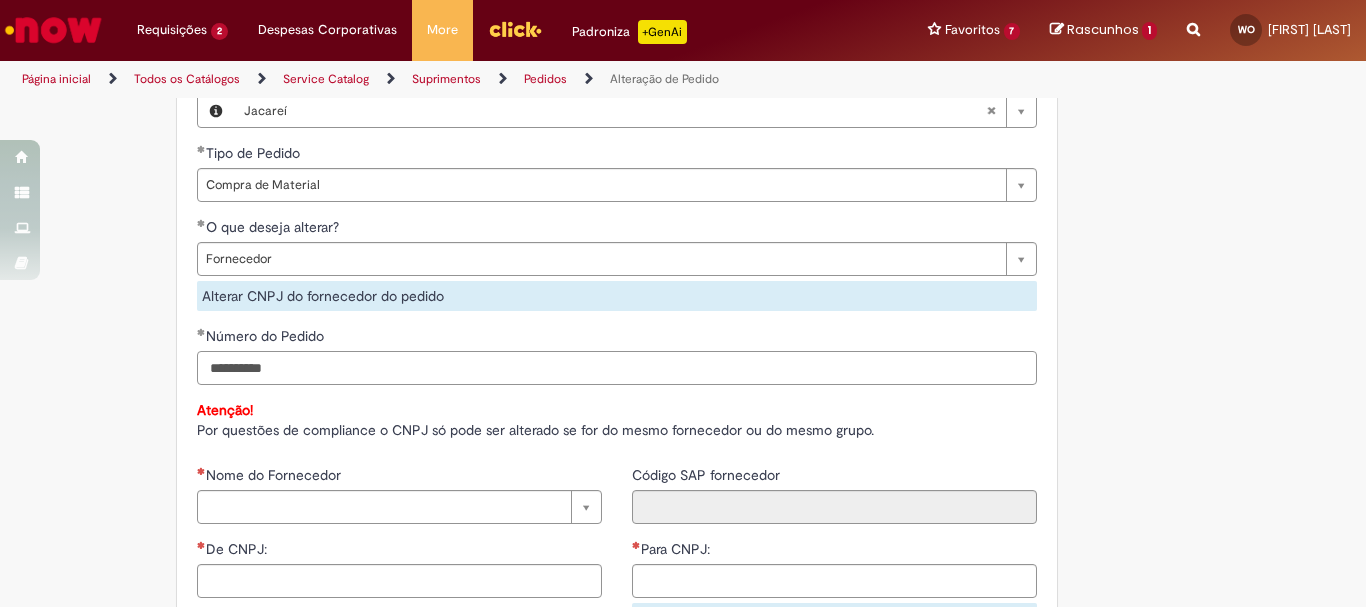 scroll, scrollTop: 1400, scrollLeft: 0, axis: vertical 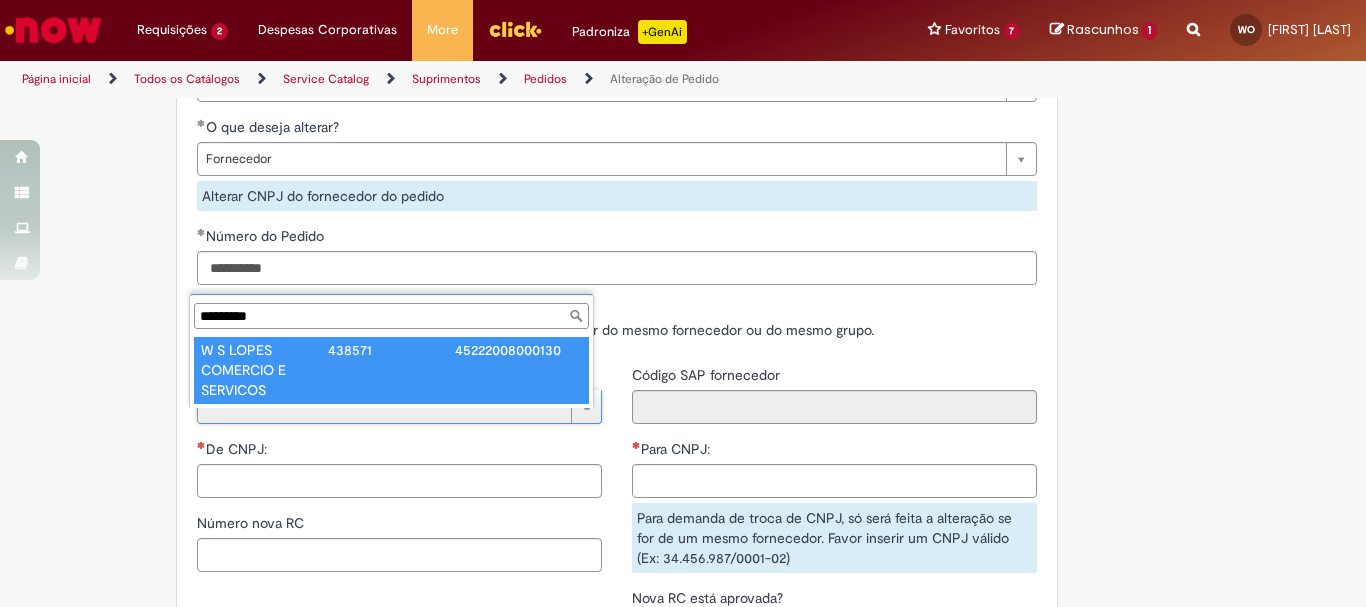 type on "*********" 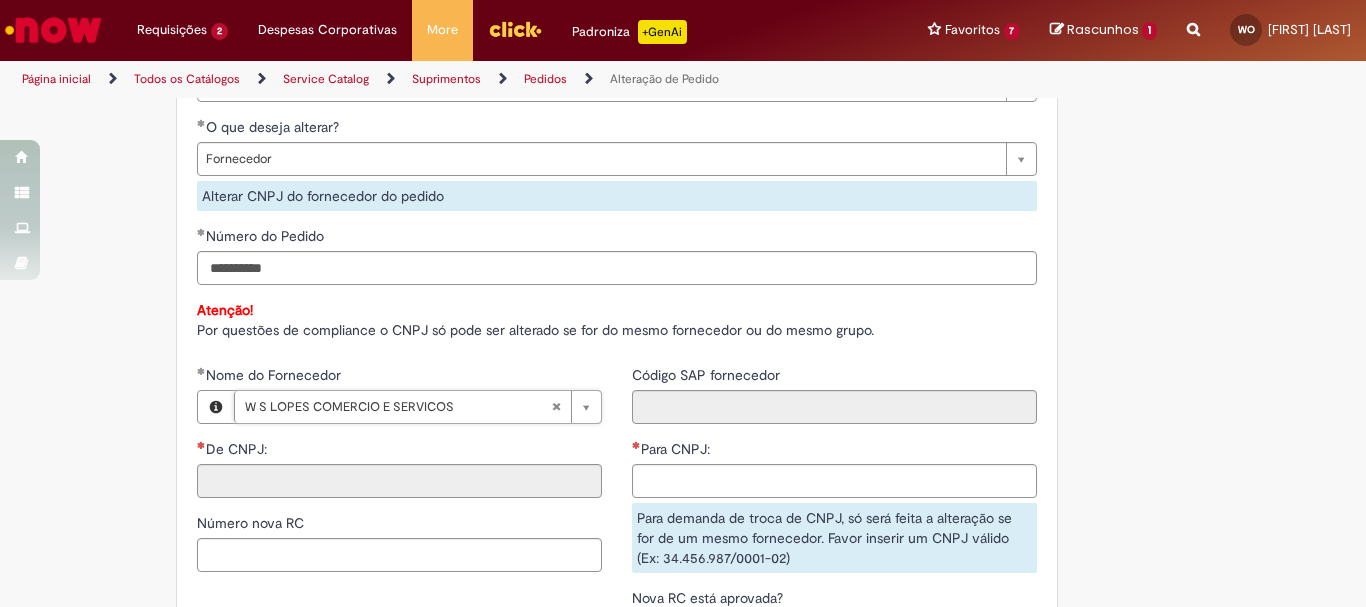 type on "******" 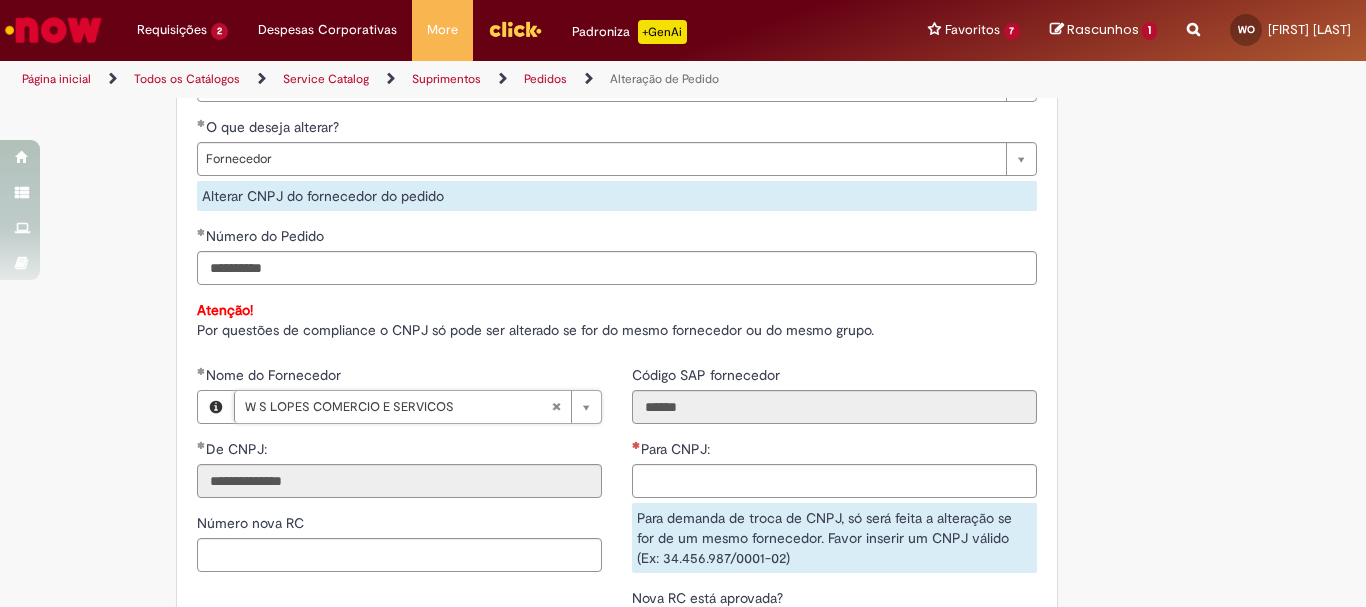 type 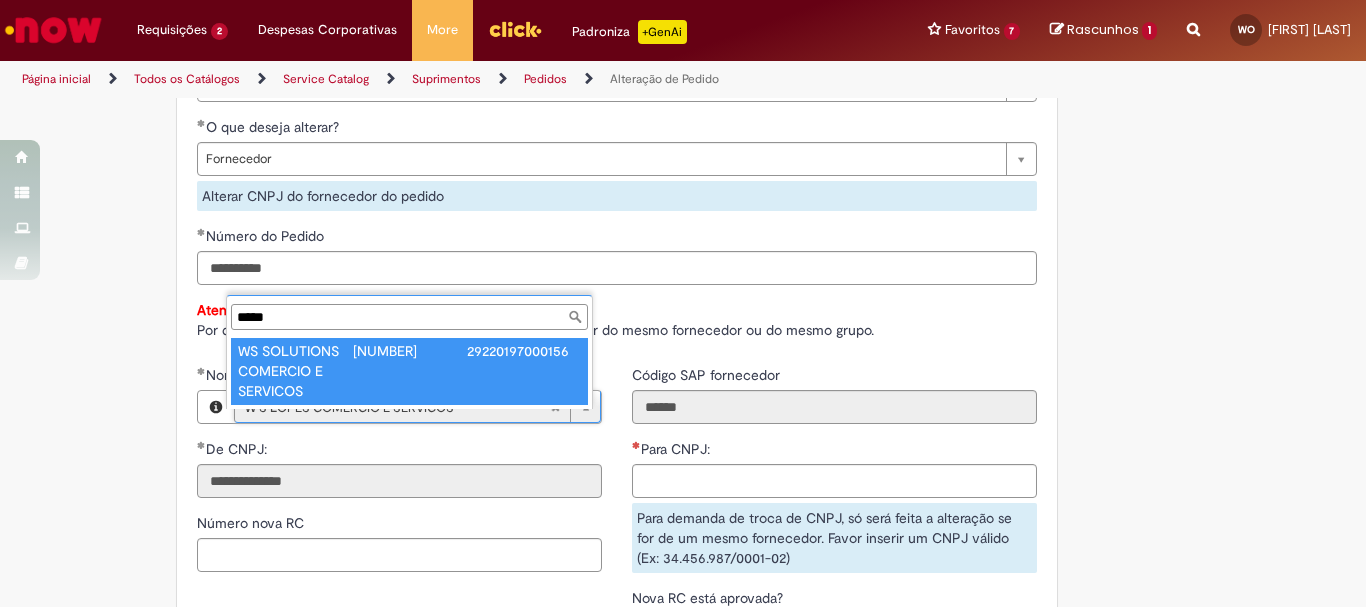 type on "*****" 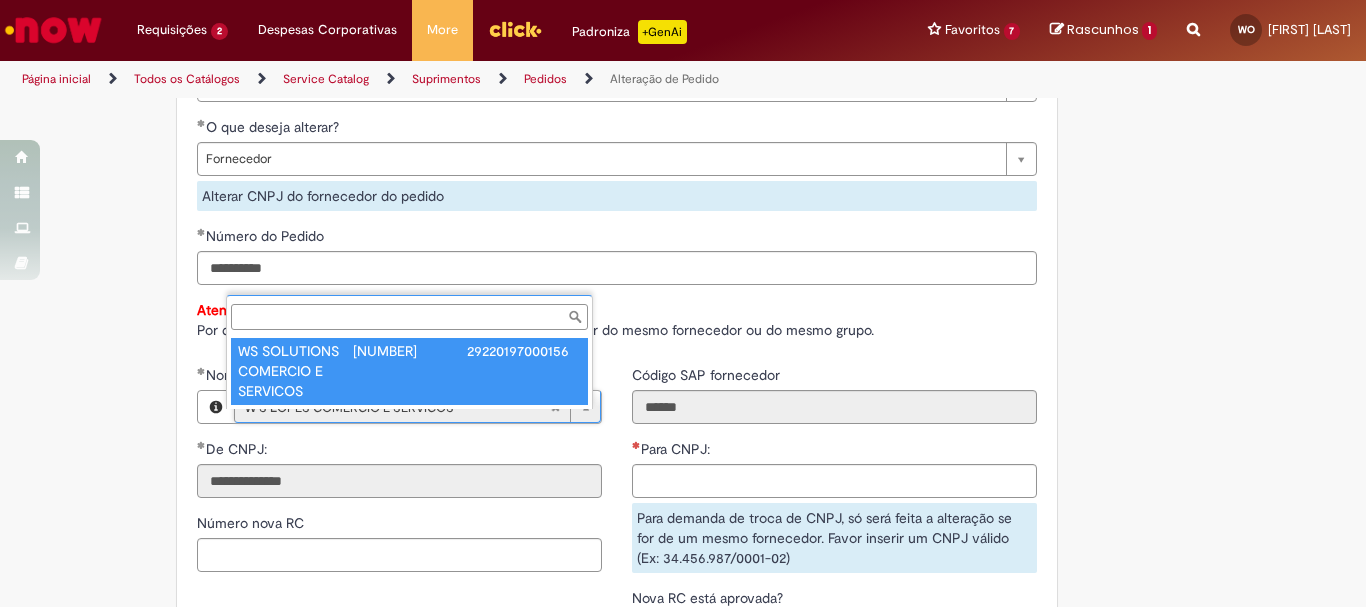 type on "******" 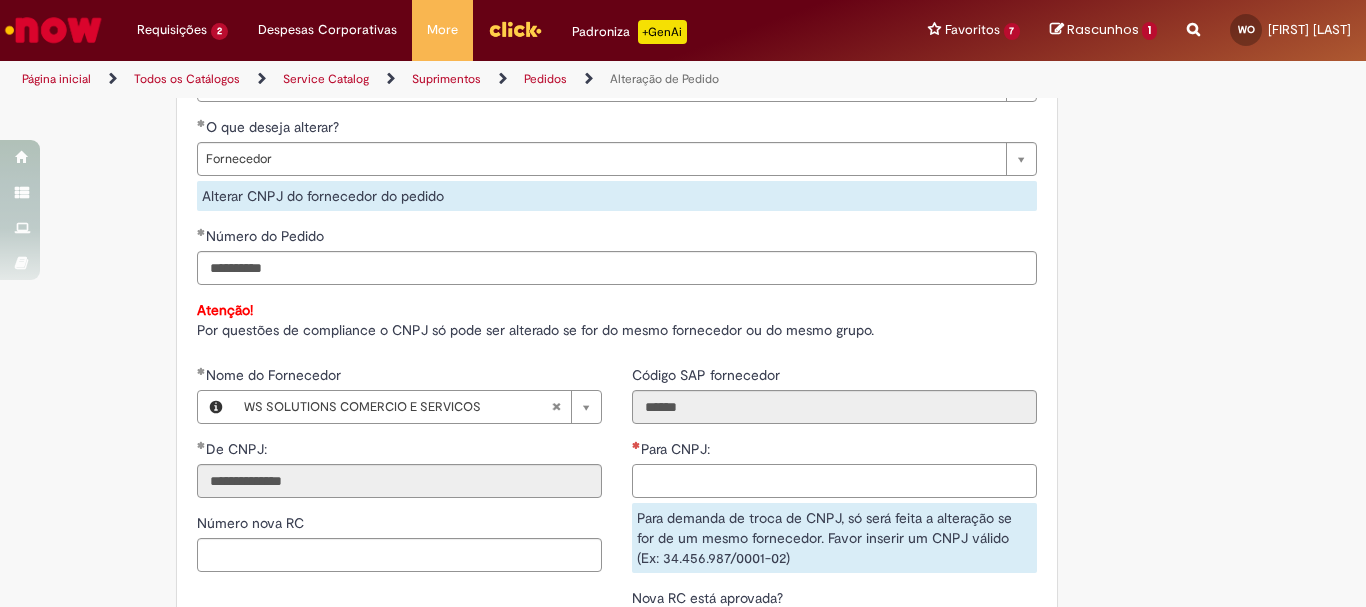 click on "Para CNPJ:" at bounding box center [834, 481] 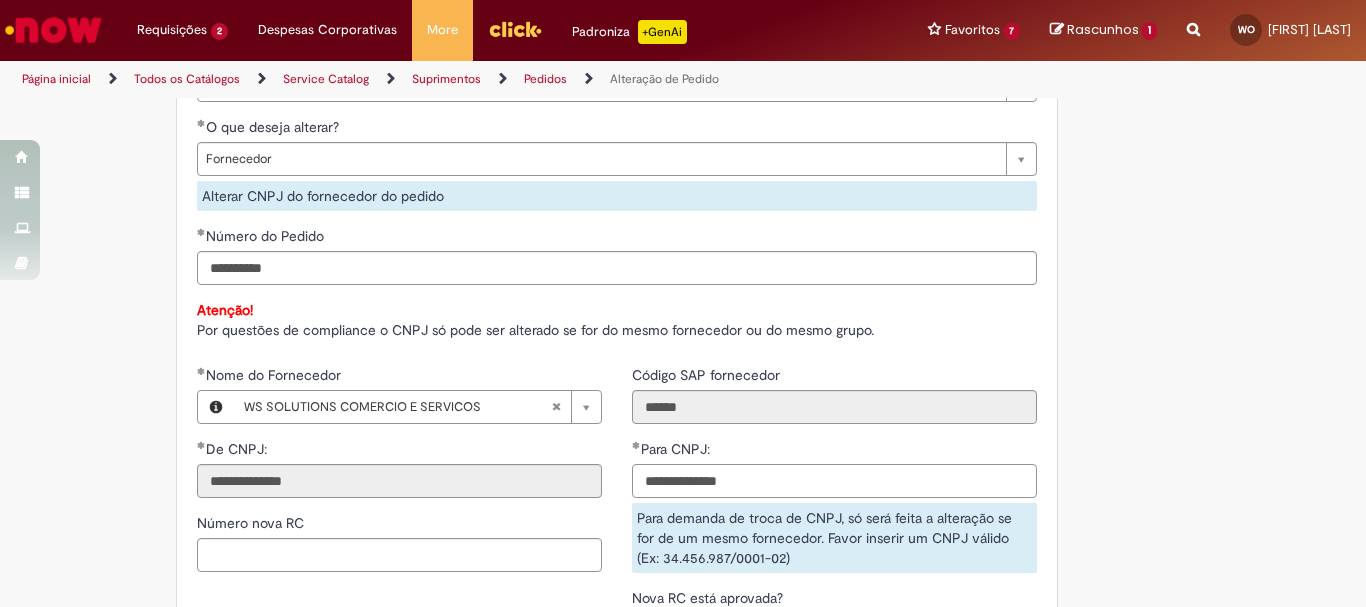scroll, scrollTop: 1600, scrollLeft: 0, axis: vertical 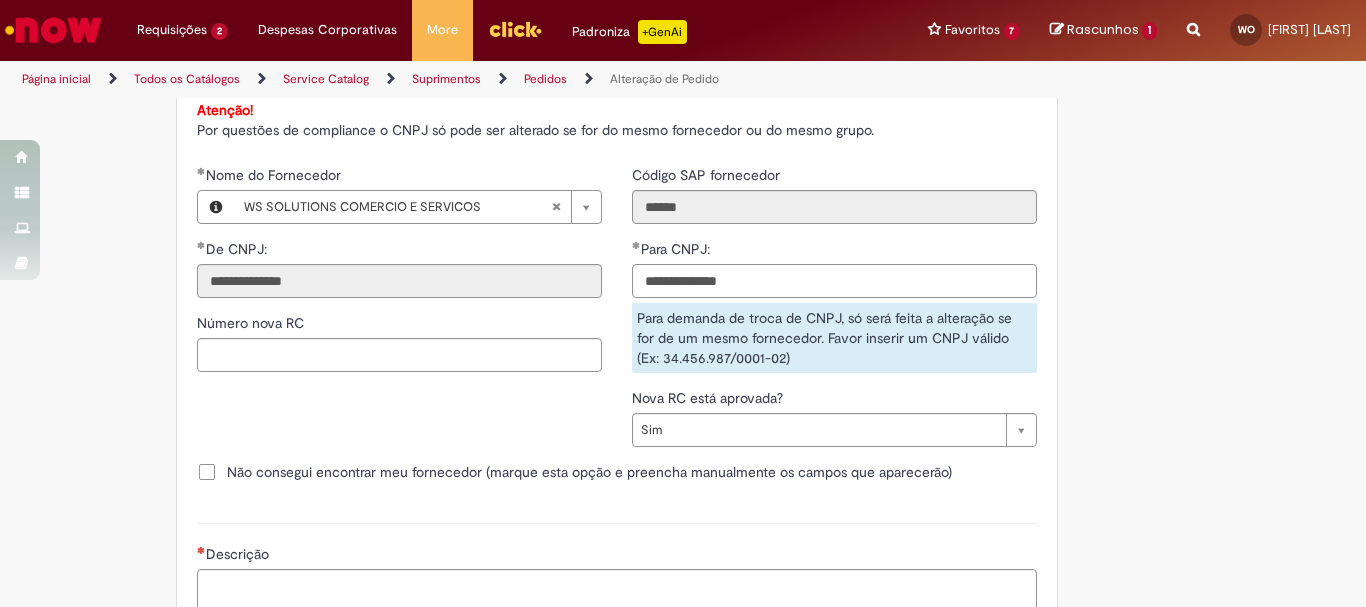 type on "**********" 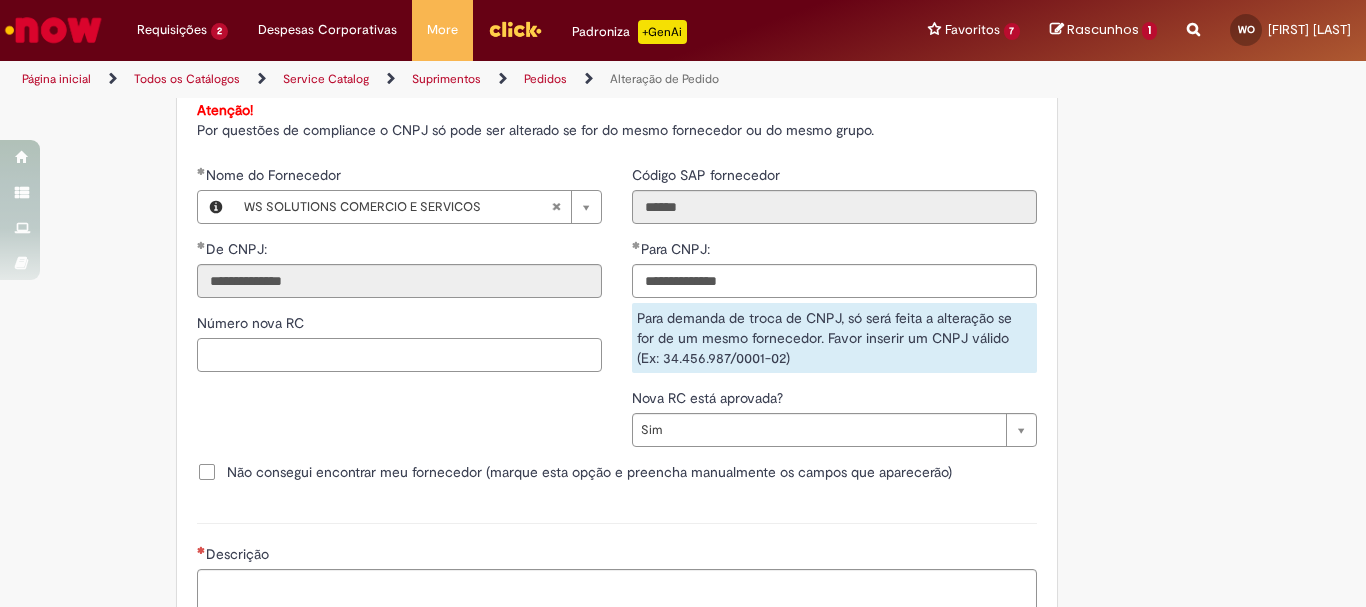 click on "Número nova RC" at bounding box center (399, 355) 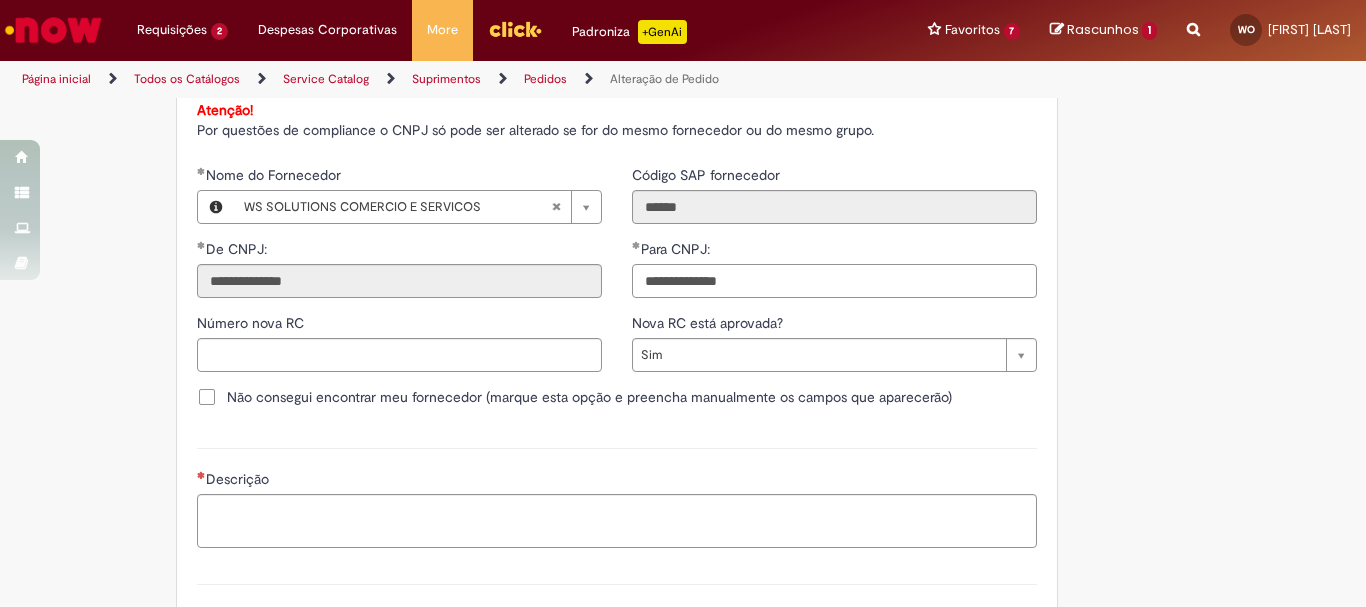 drag, startPoint x: 758, startPoint y: 301, endPoint x: 399, endPoint y: 283, distance: 359.45096 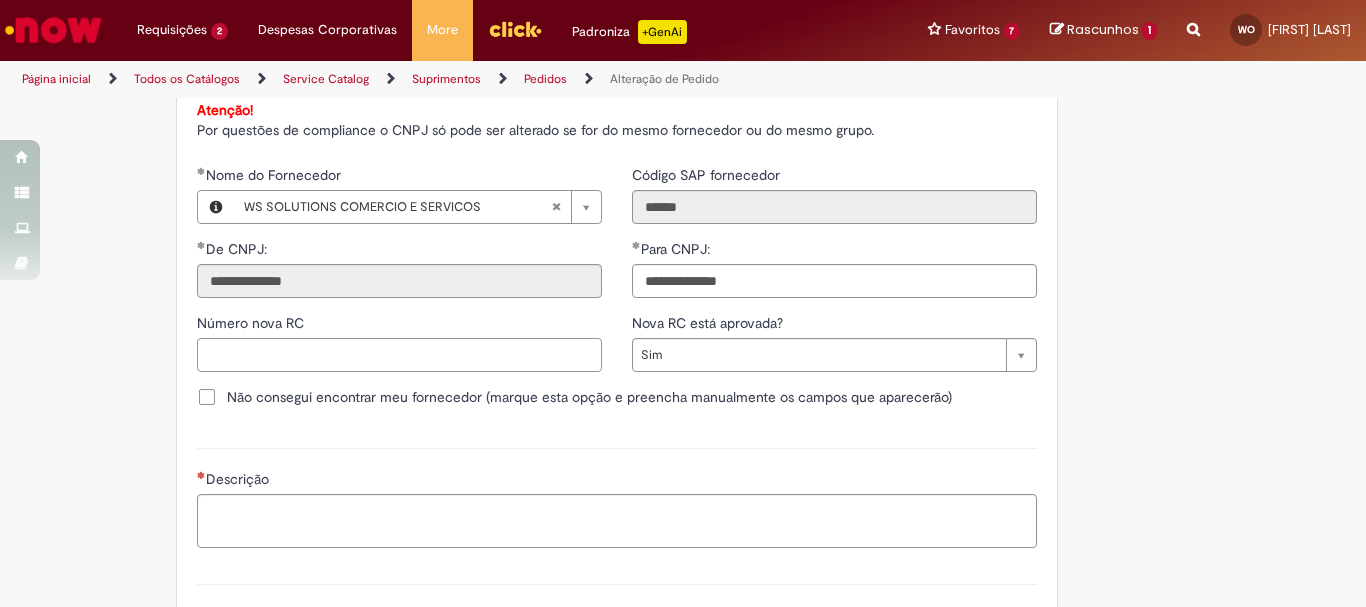 click on "Número nova RC" at bounding box center [399, 355] 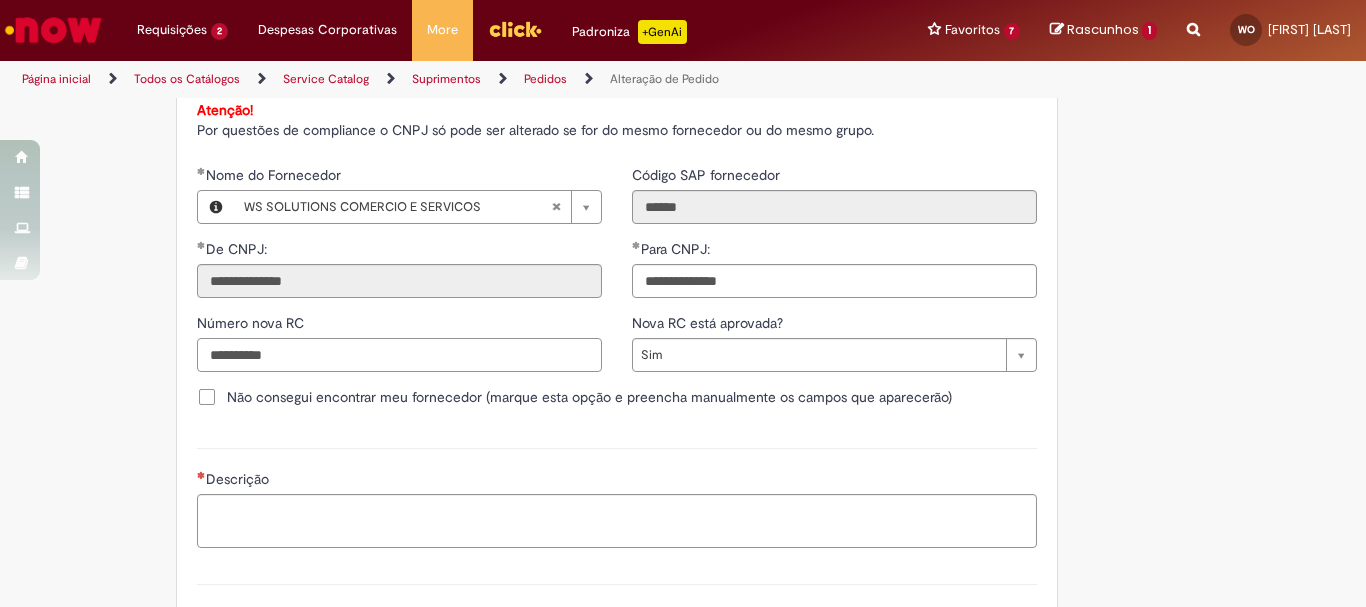 type on "**********" 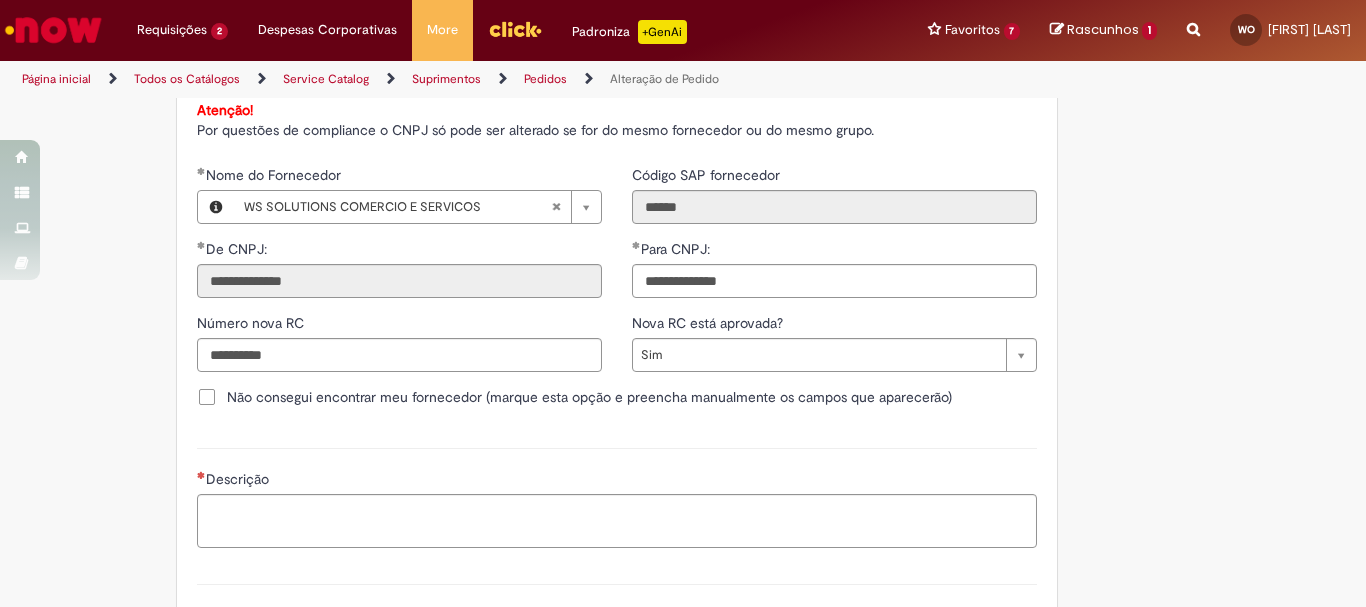 click on "Não consegui encontrar meu fornecedor (marque esta opção e preencha manualmente os campos que aparecerão)" at bounding box center [589, 397] 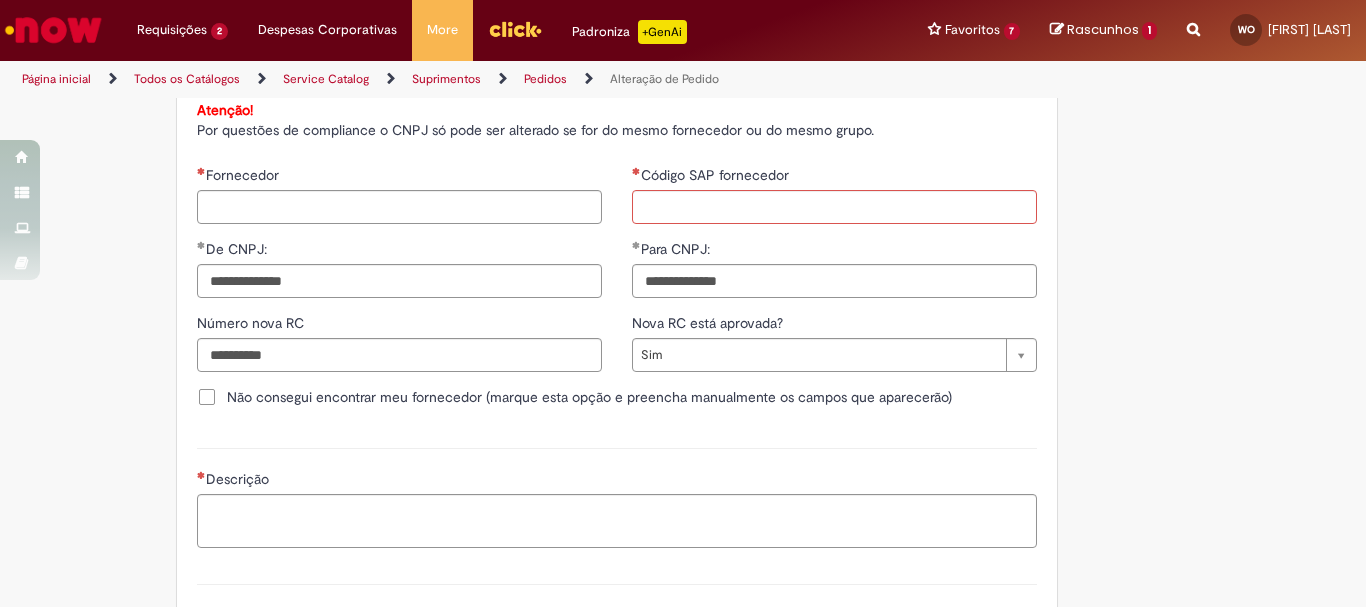 scroll, scrollTop: 1800, scrollLeft: 0, axis: vertical 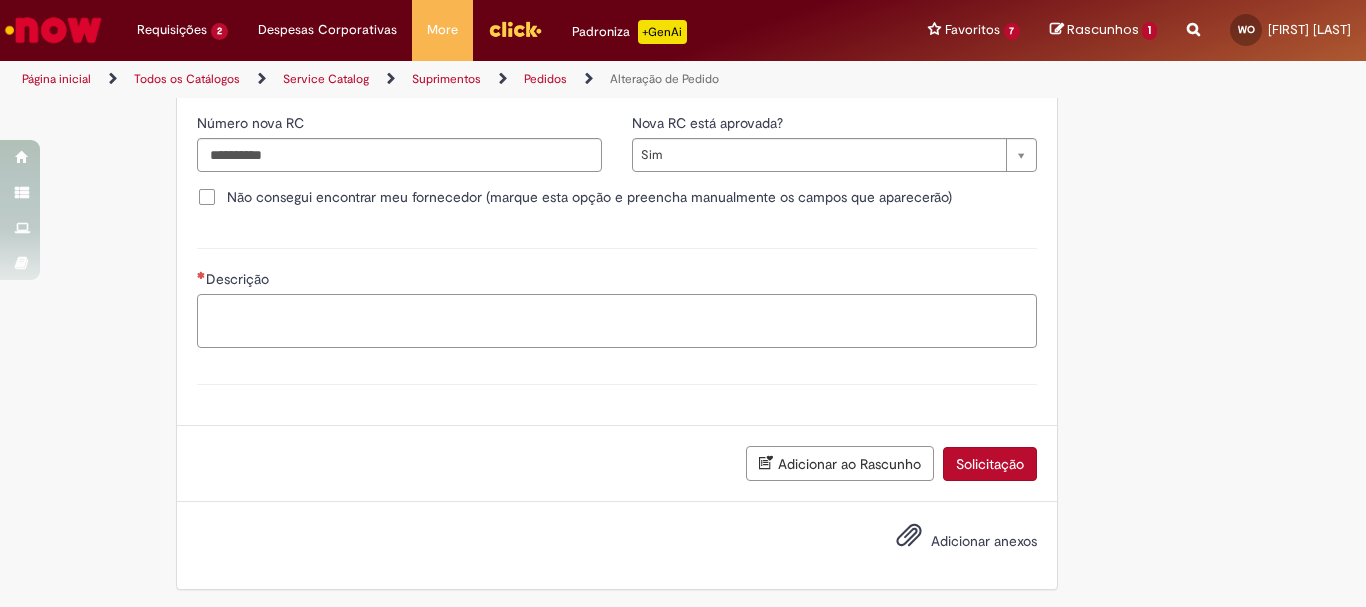 click on "Descrição" at bounding box center [617, 321] 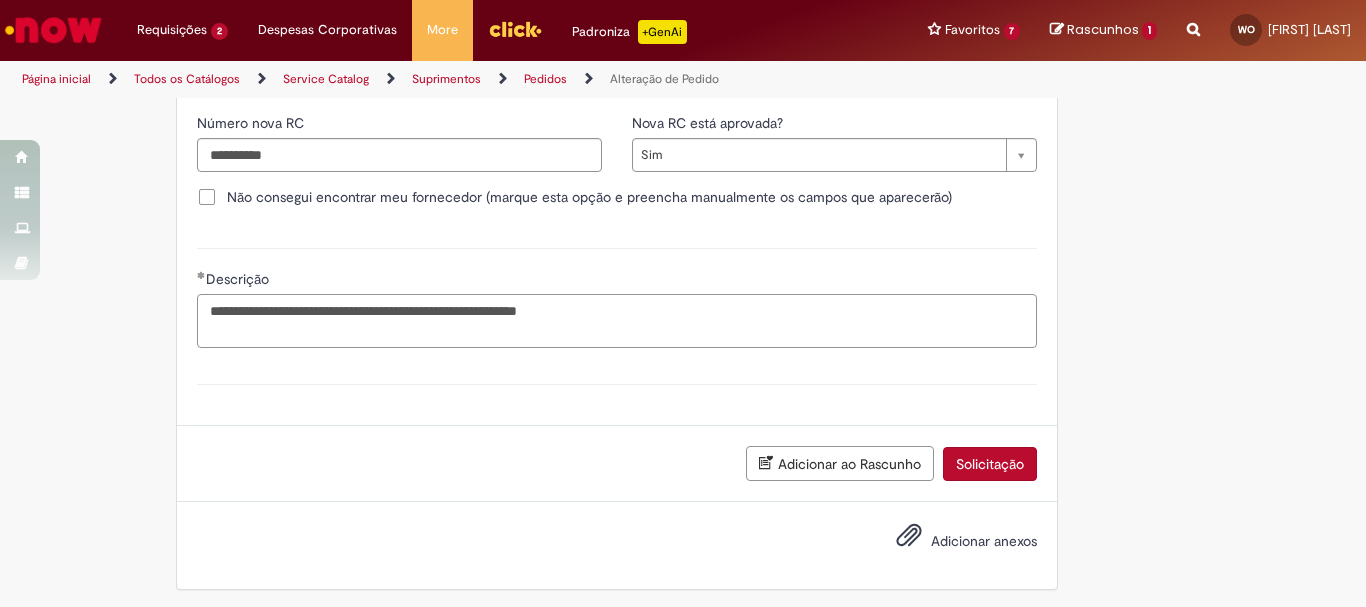 scroll, scrollTop: 1821, scrollLeft: 0, axis: vertical 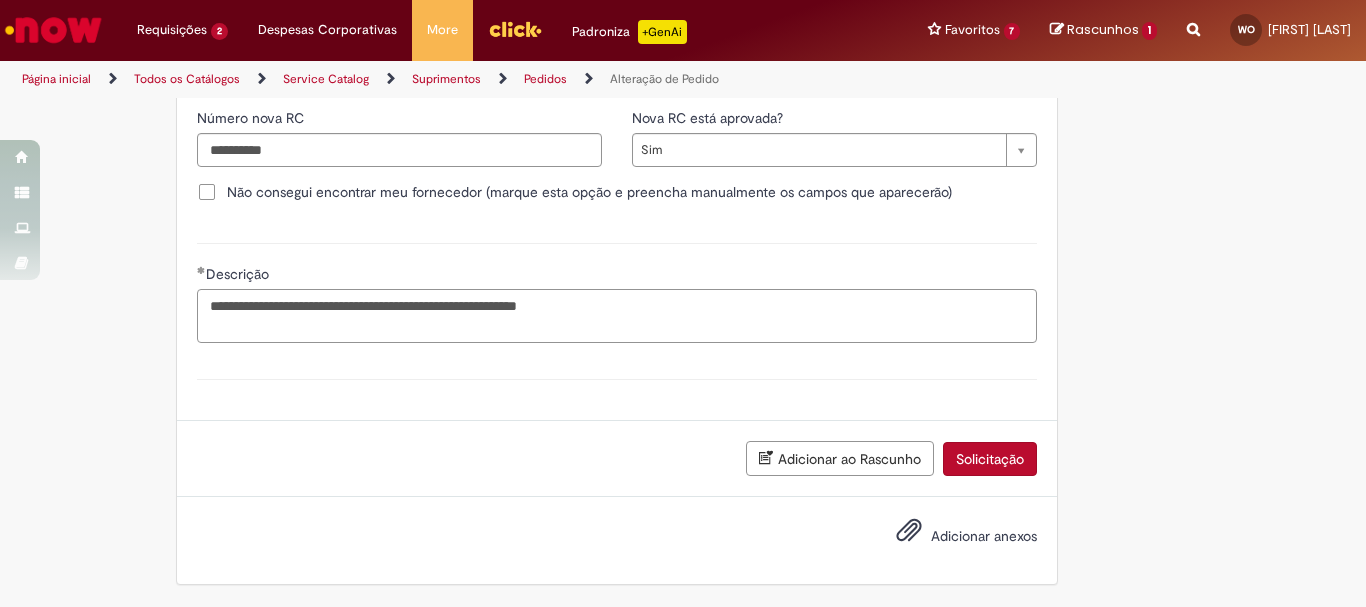 type on "**********" 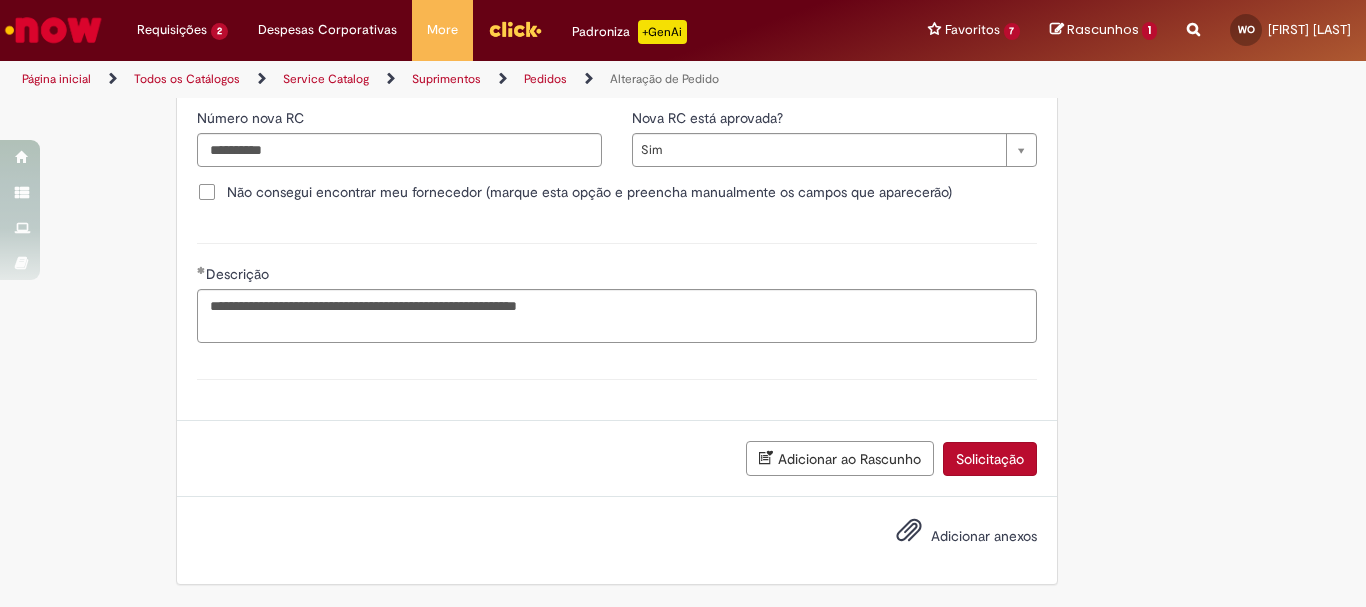 click on "Anexo(s)" at bounding box center [617, 379] 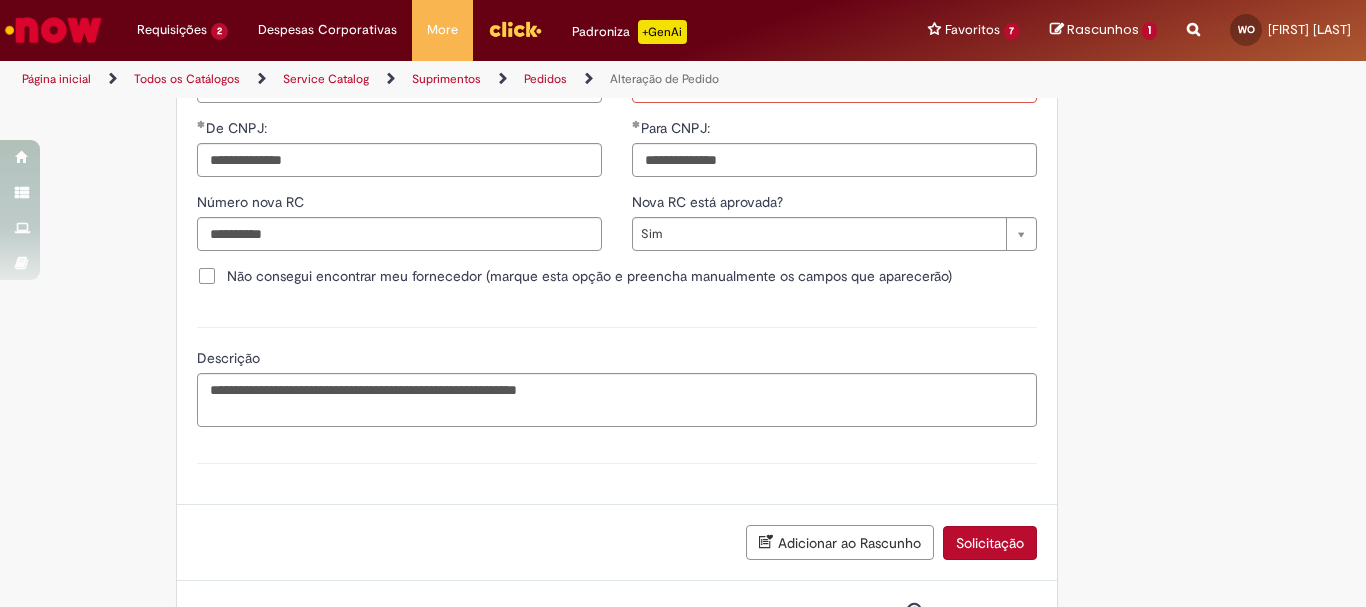 scroll, scrollTop: 1821, scrollLeft: 0, axis: vertical 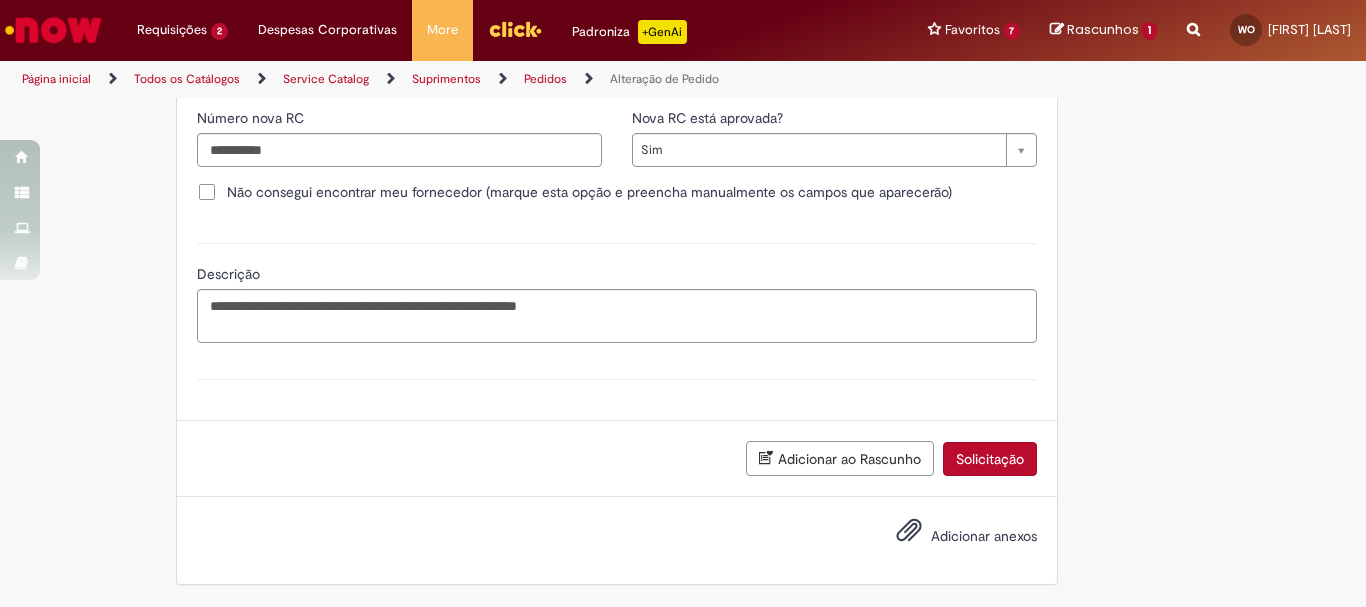 click on "Adicionar anexos" at bounding box center [984, 536] 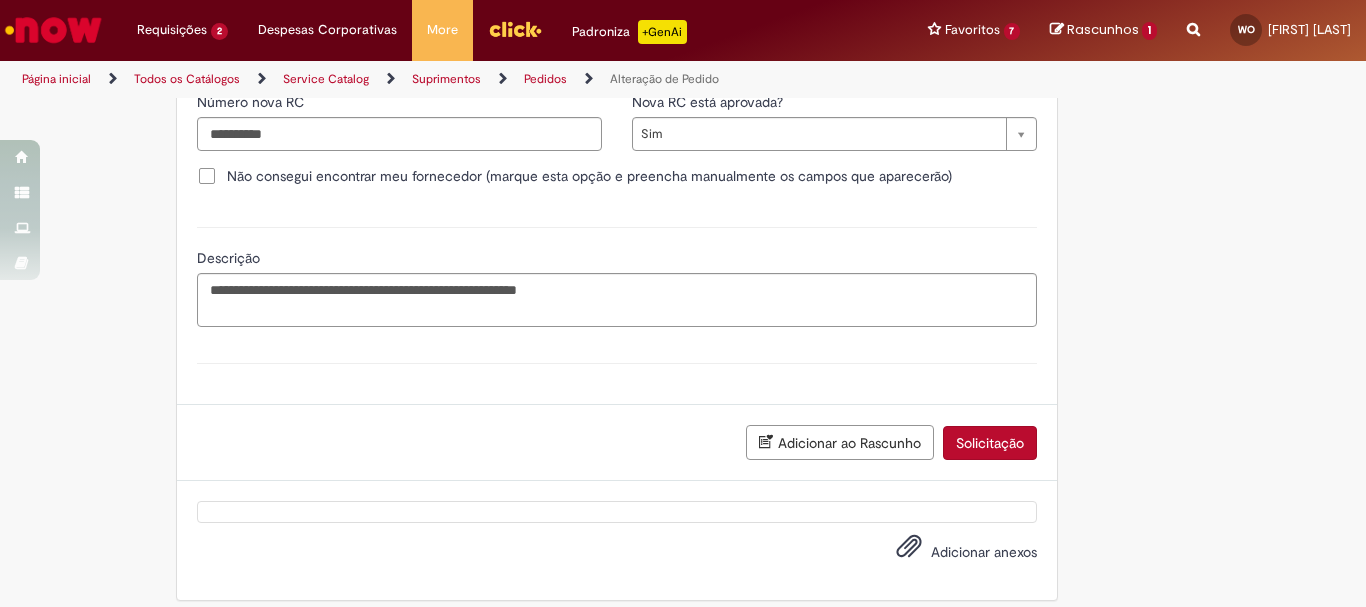scroll, scrollTop: 1472, scrollLeft: 0, axis: vertical 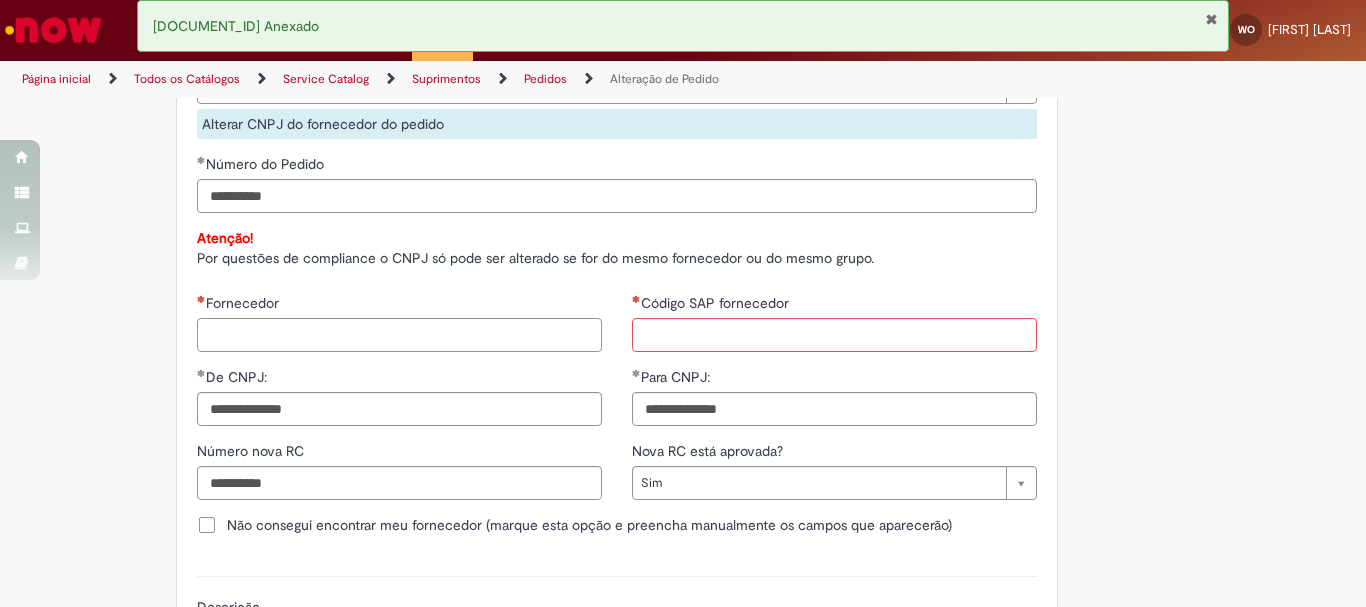 click on "Fornecedor" at bounding box center [399, 335] 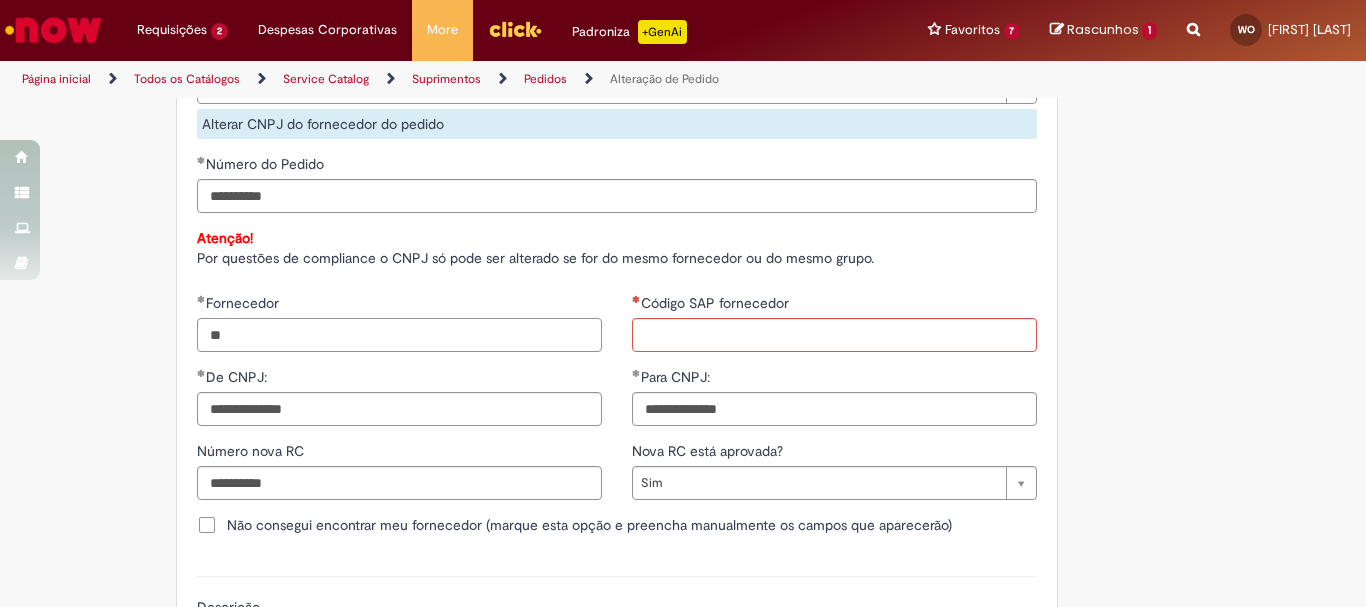 type on "*" 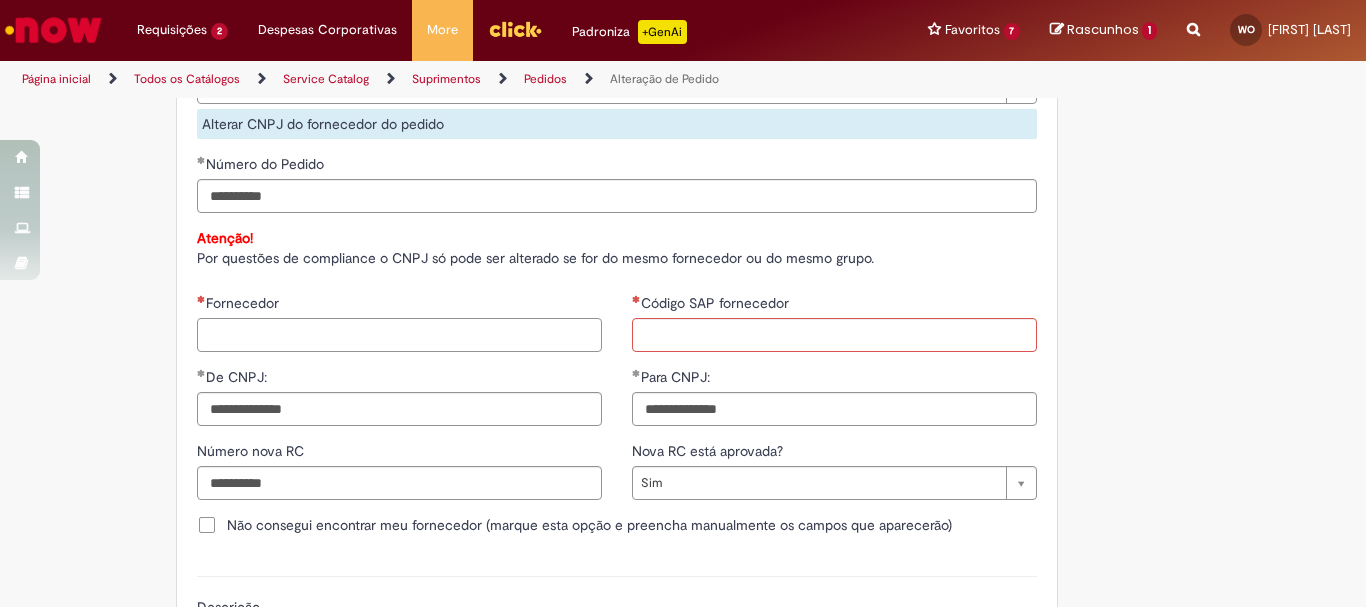 click on "Fornecedor" at bounding box center [399, 335] 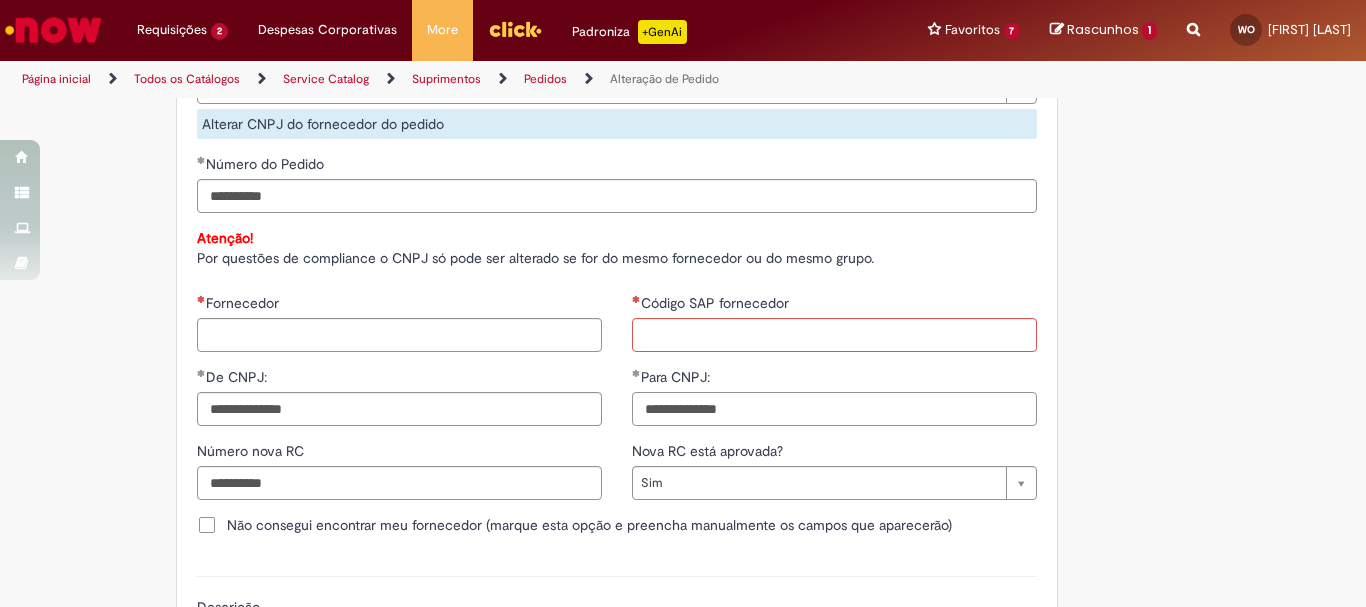 click on "**********" at bounding box center [834, 409] 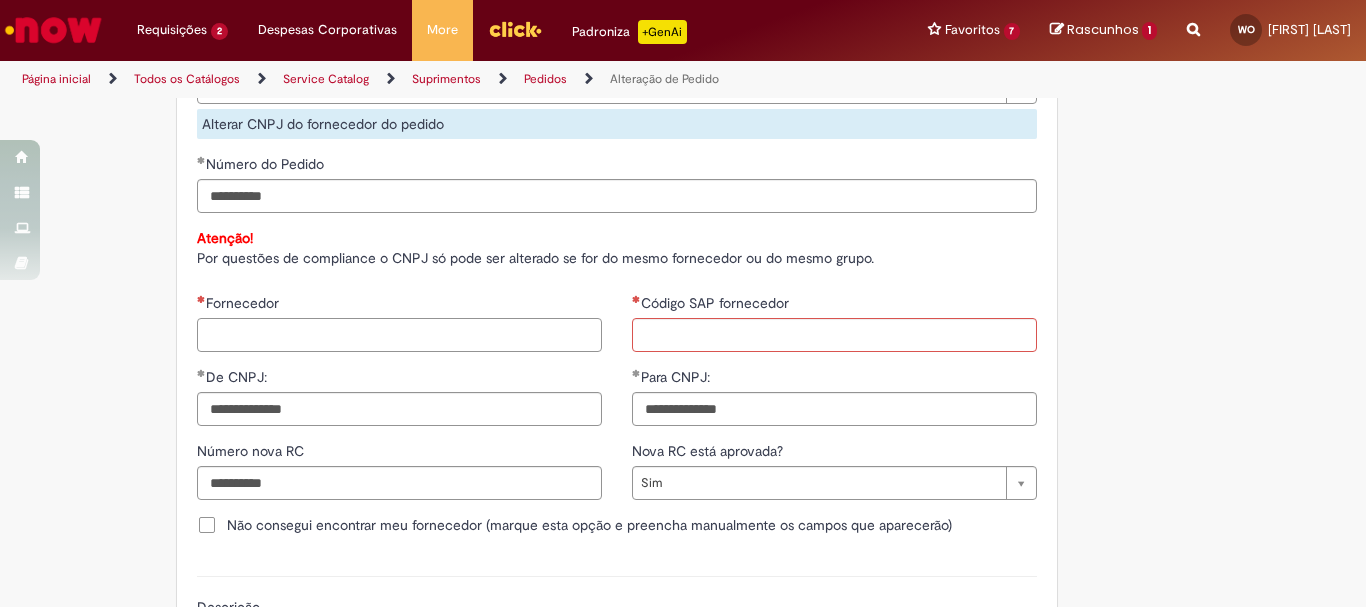 click on "Fornecedor" at bounding box center (399, 335) 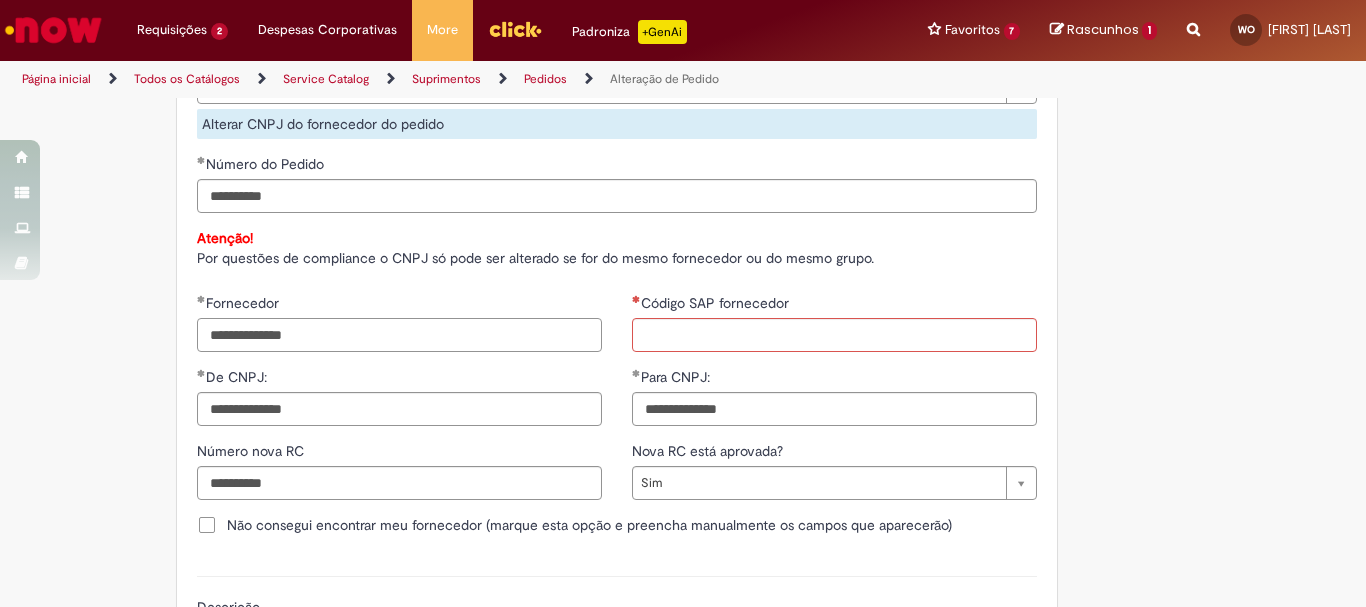 drag, startPoint x: 407, startPoint y: 352, endPoint x: 16, endPoint y: 351, distance: 391.00128 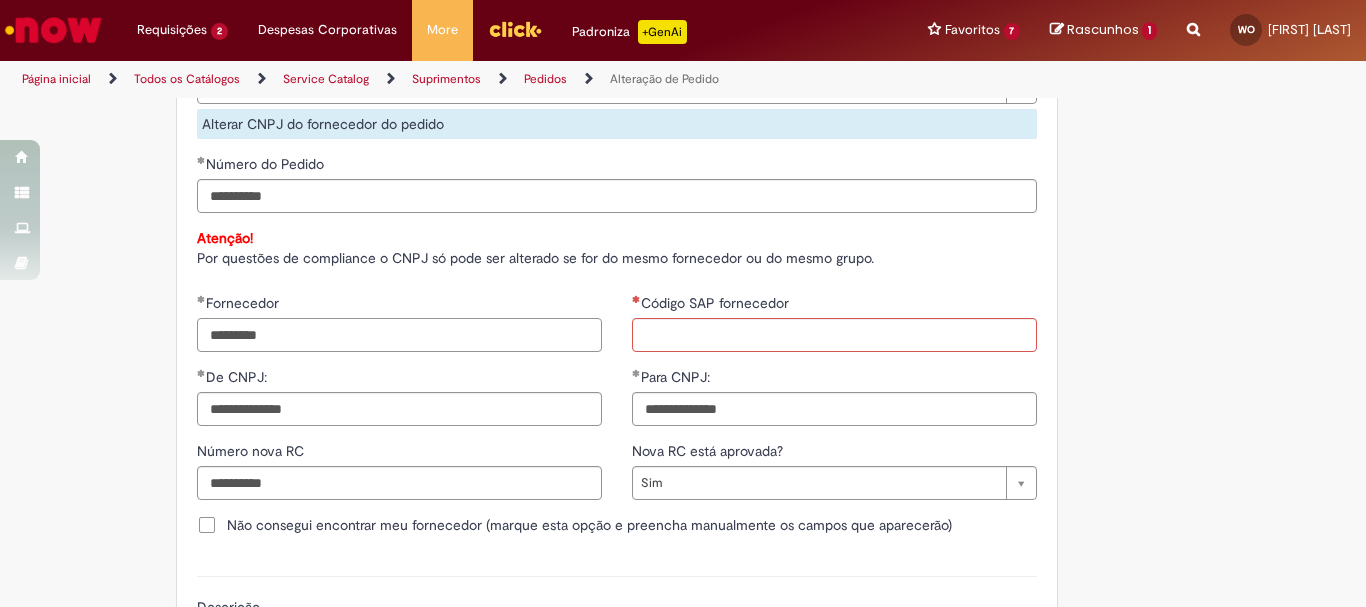 click on "*********" at bounding box center (399, 335) 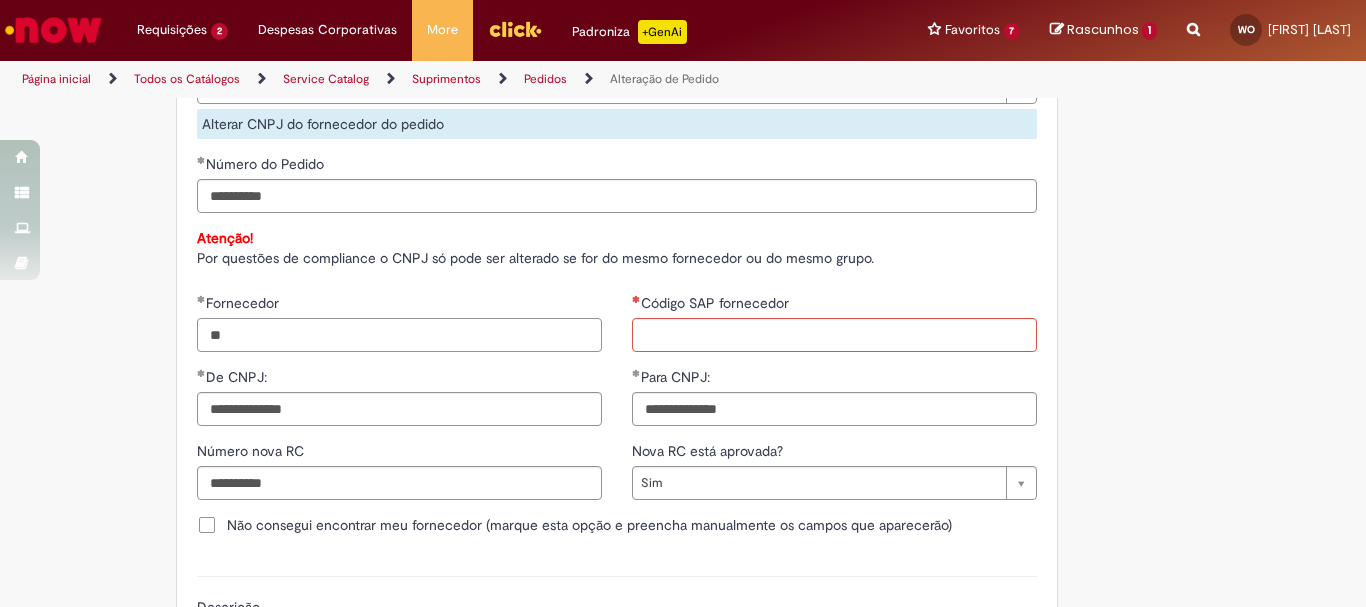 type on "*" 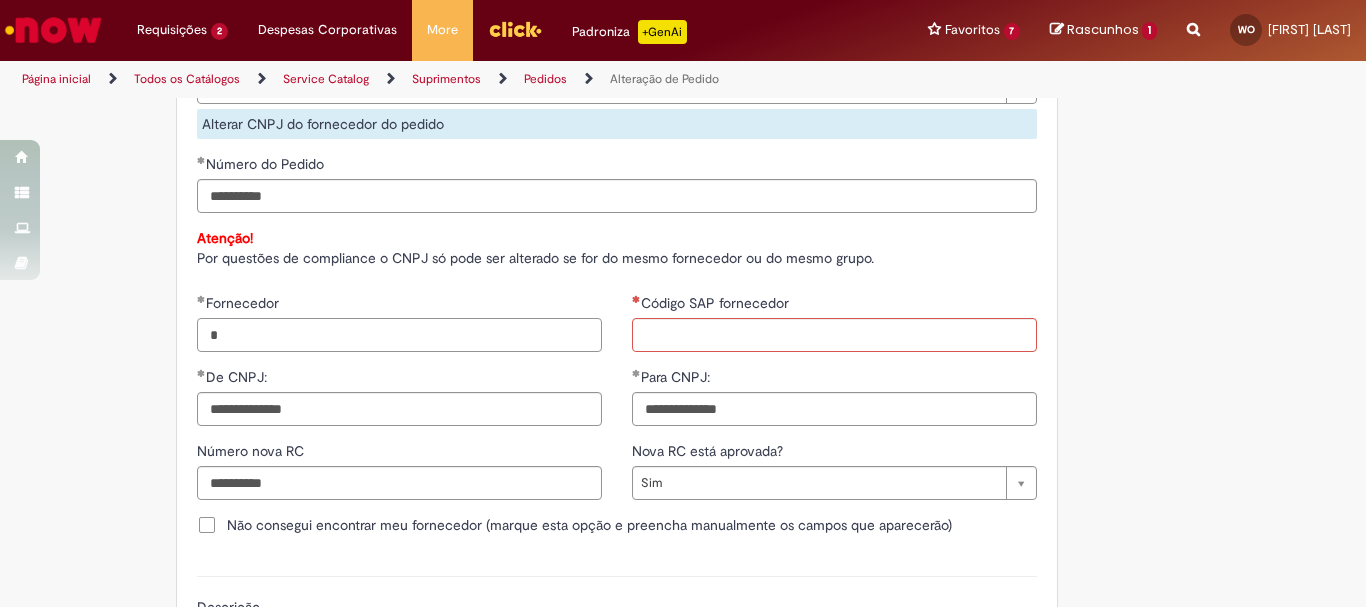 type 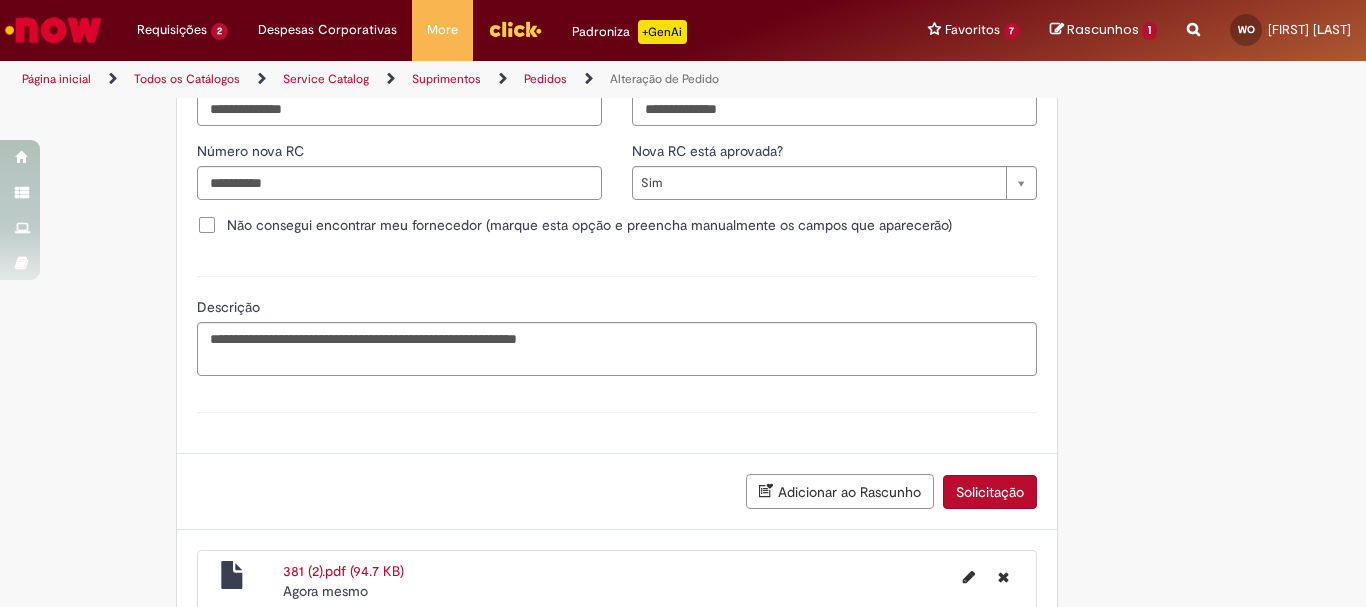 scroll, scrollTop: 1572, scrollLeft: 0, axis: vertical 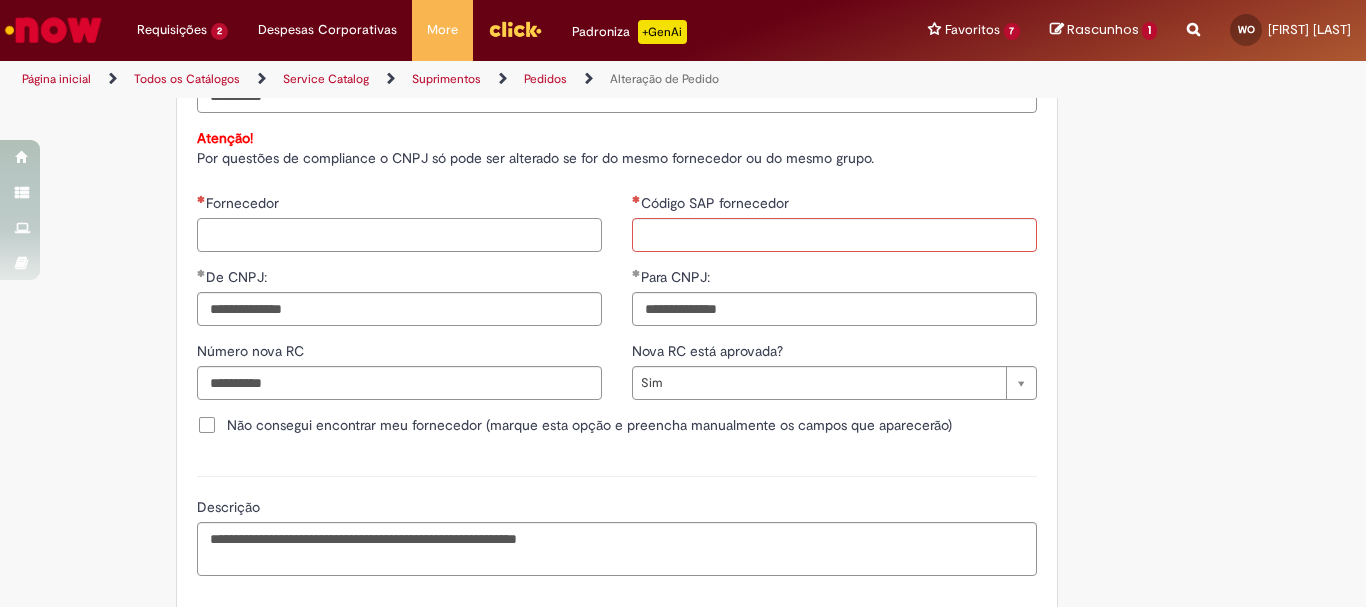 click on "Fornecedor" at bounding box center (399, 235) 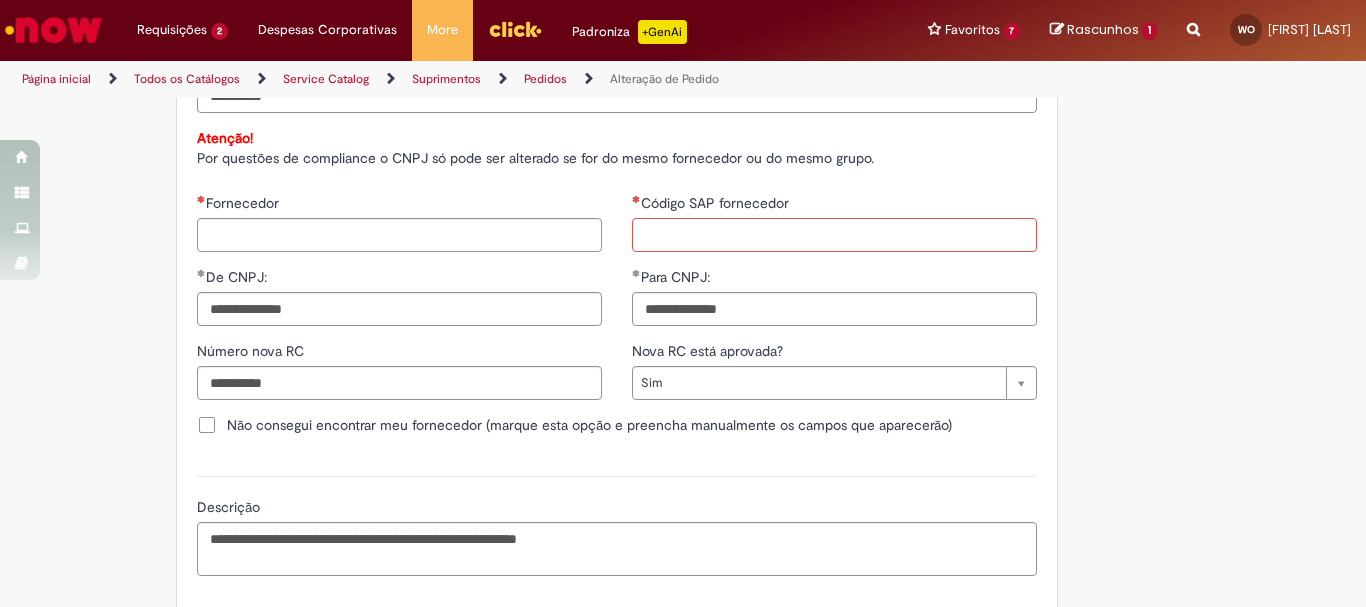 click on "Código SAP fornecedor" at bounding box center (834, 235) 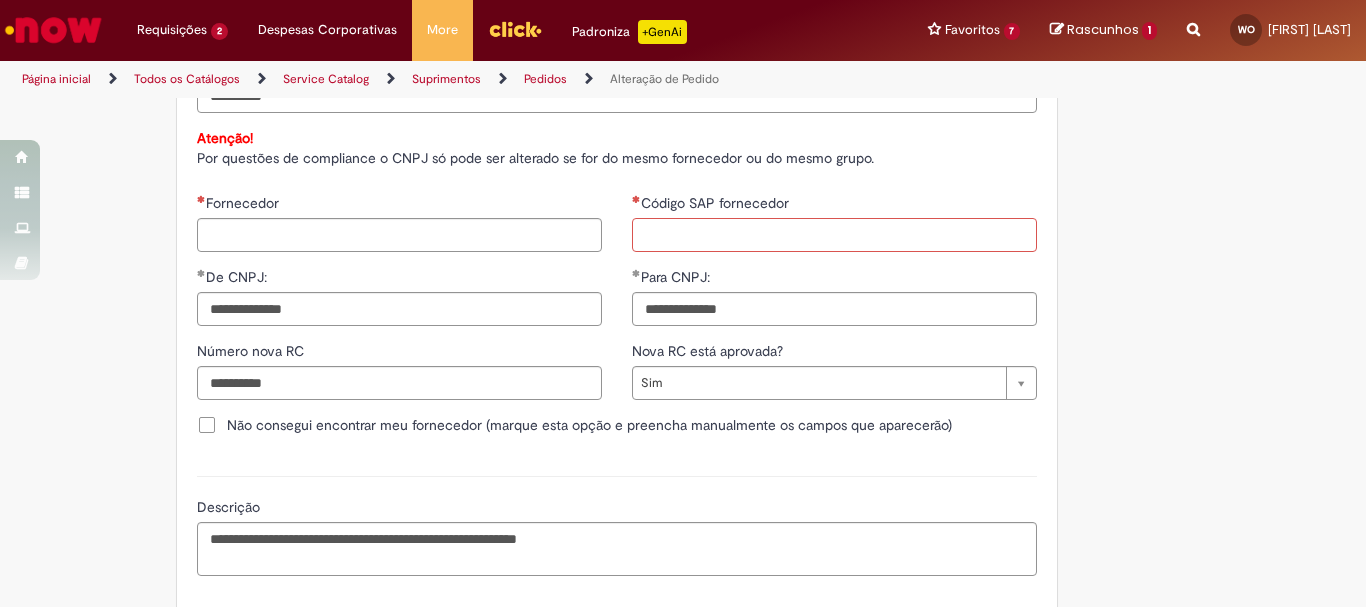 paste on "******" 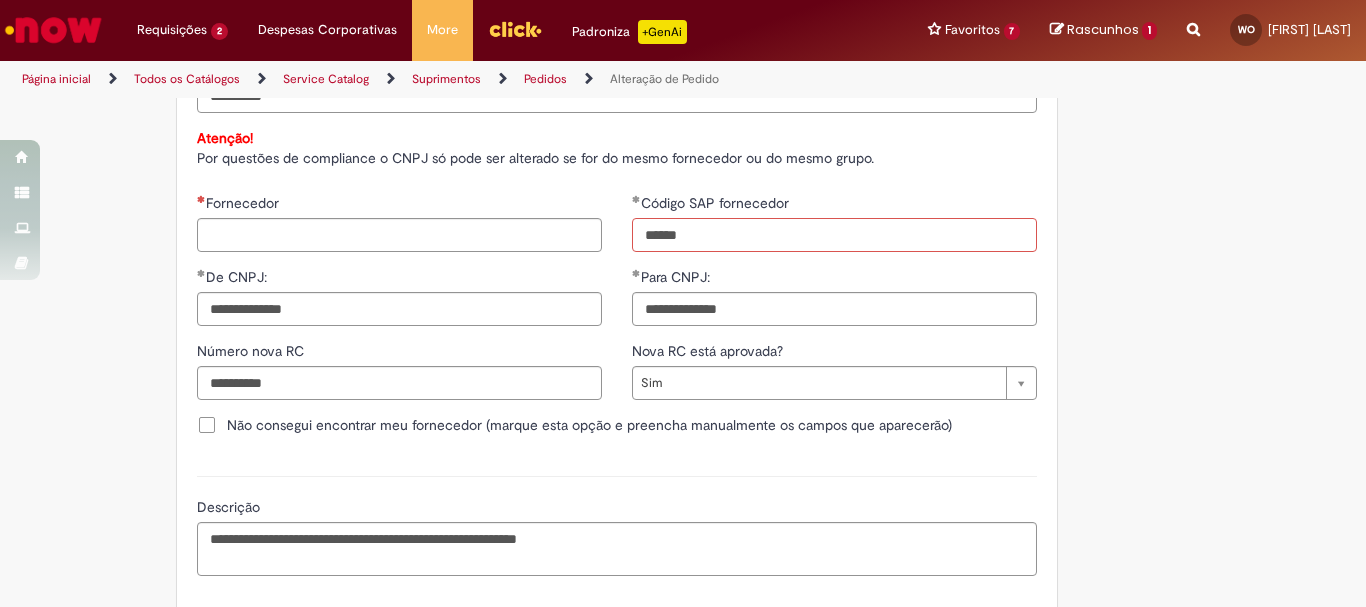 type on "******" 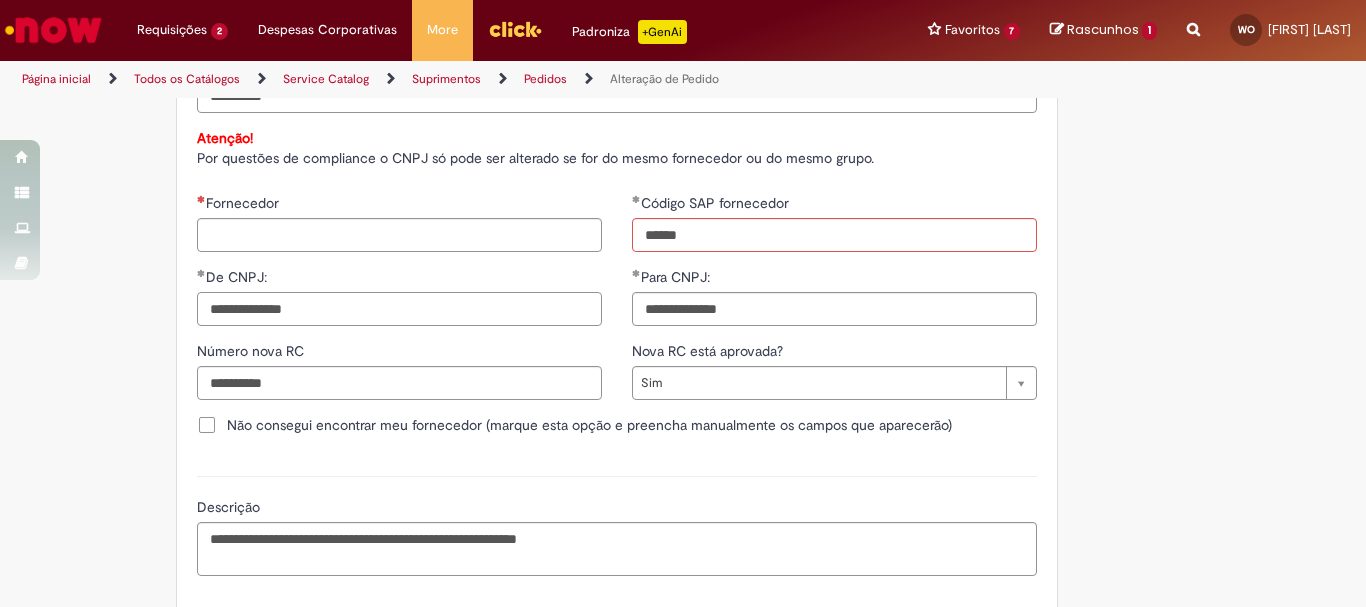 click on "**********" at bounding box center (399, 309) 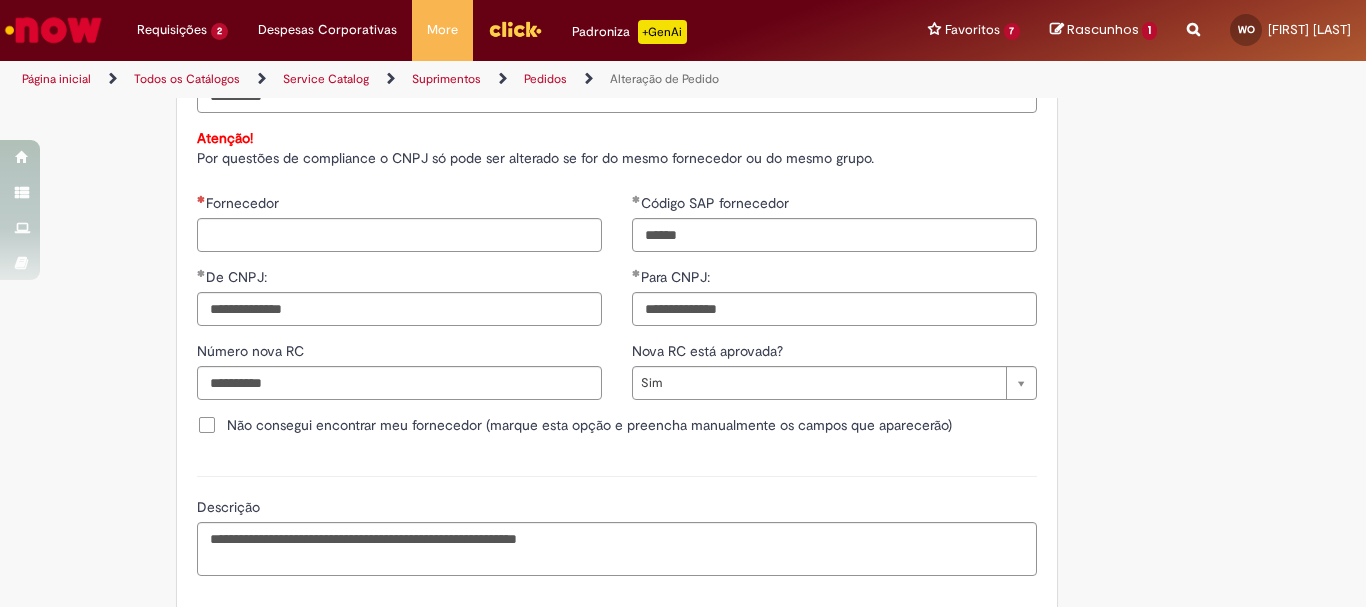 click on "Fornecedor" at bounding box center (399, 205) 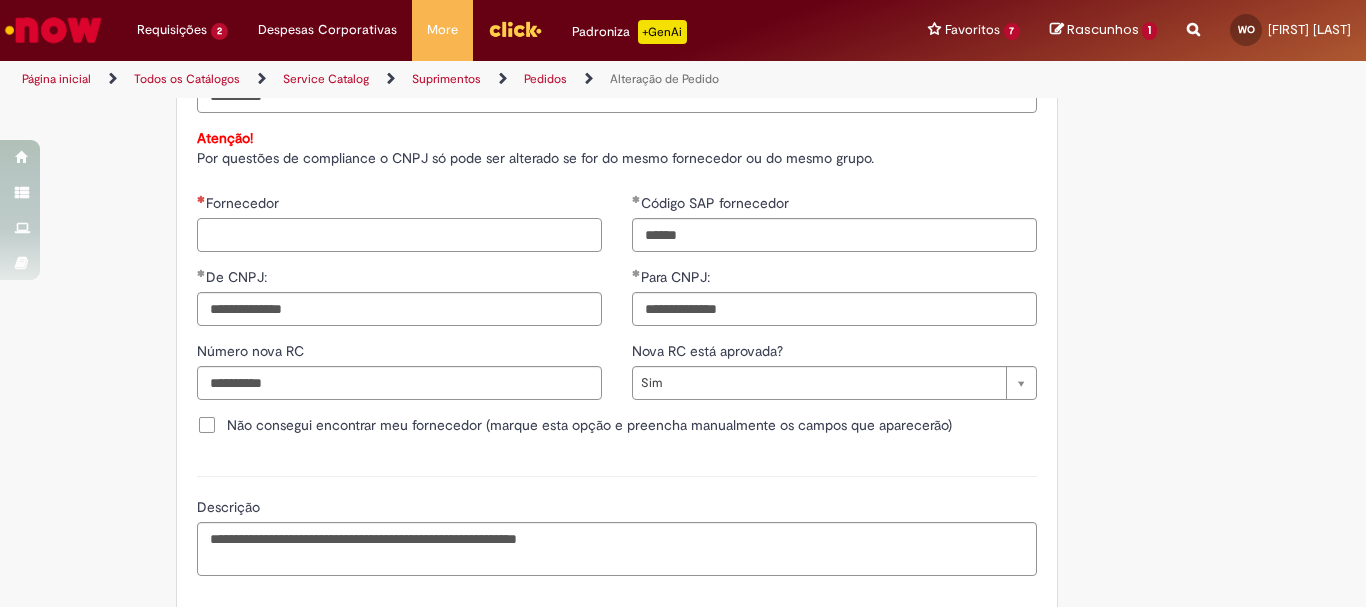 click on "Fornecedor" at bounding box center [399, 235] 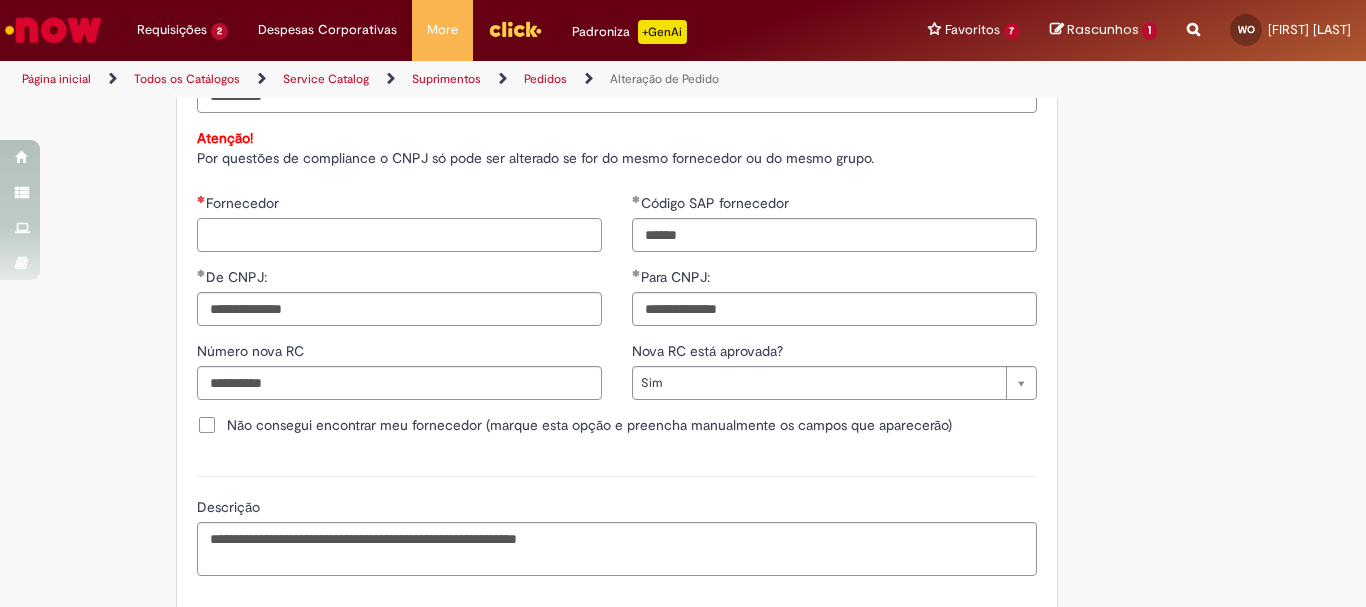 paste on "**********" 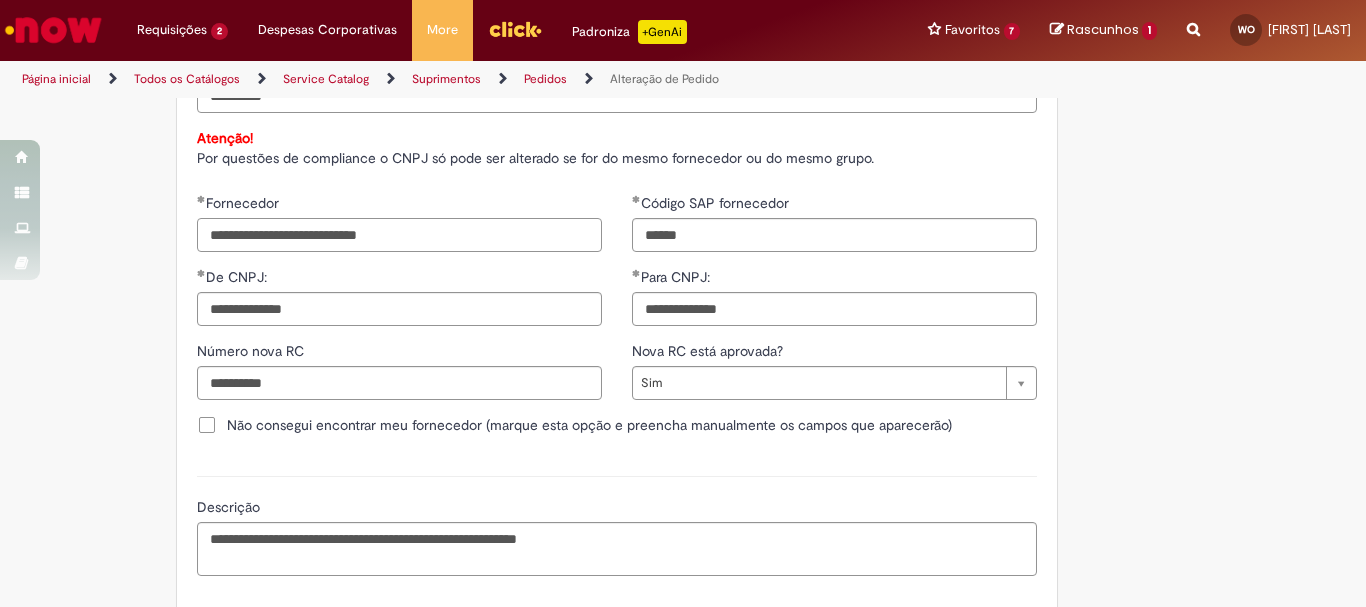 type on "**********" 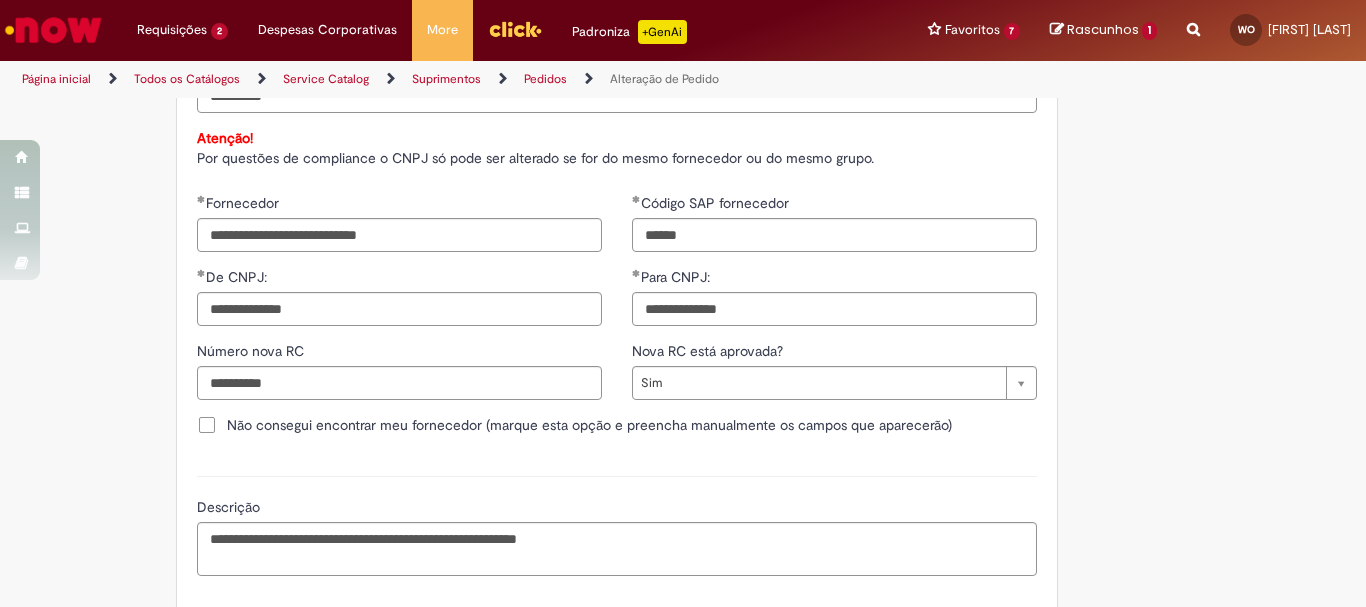 click on "Adicionar a Favoritos
Alteração de Pedido
Solicitar alteração de pedido de material ou serviço
Este chamado é destinado para  alterações no pedido  - preço, quantidade, tipo de frete (CIF/FOB), moeda, chave de confirmação, prazo de pagamento e código de imposto (IVA) – e para alterações de pedido por  DexPara  – conta contábil, centro, centro de custo, PEP, ordem, CNPJ de fornecedor, ou compra de material e serviço.
INFORMAÇÕES IMPORTANTES PARA ALTERAÇÃO DE PREÇO:
Pedidos de contrato:  A solicitação será confrontada com o valor acordado  em contrato  e só será modificado caso seja identificado algum  erro  na negociação ou no cálculo do preço.
É obrigatório anexar o e-mail com a solicitação do fornecedor!
O prazo para atendimento da NIMBI e NOW é o mesmo (3 dias úteis):  Favor orientar o fornecedor a marcar pendência na  Nimbi" at bounding box center (585, -281) 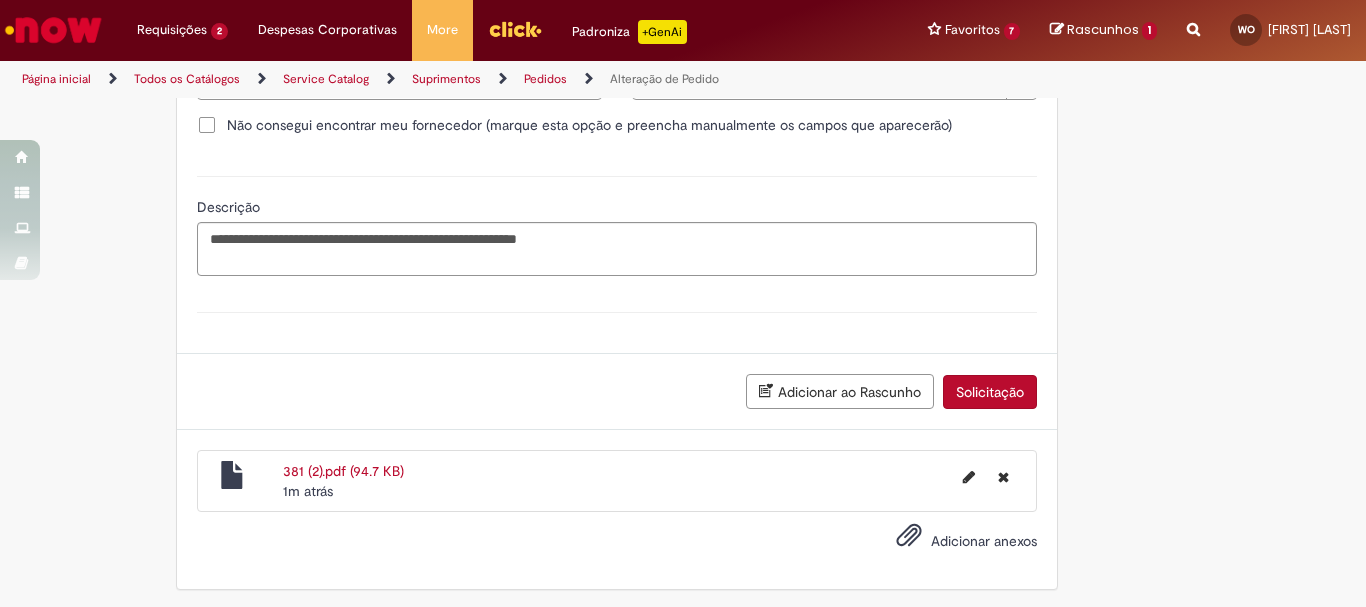 click on "Solicitação" at bounding box center (990, 392) 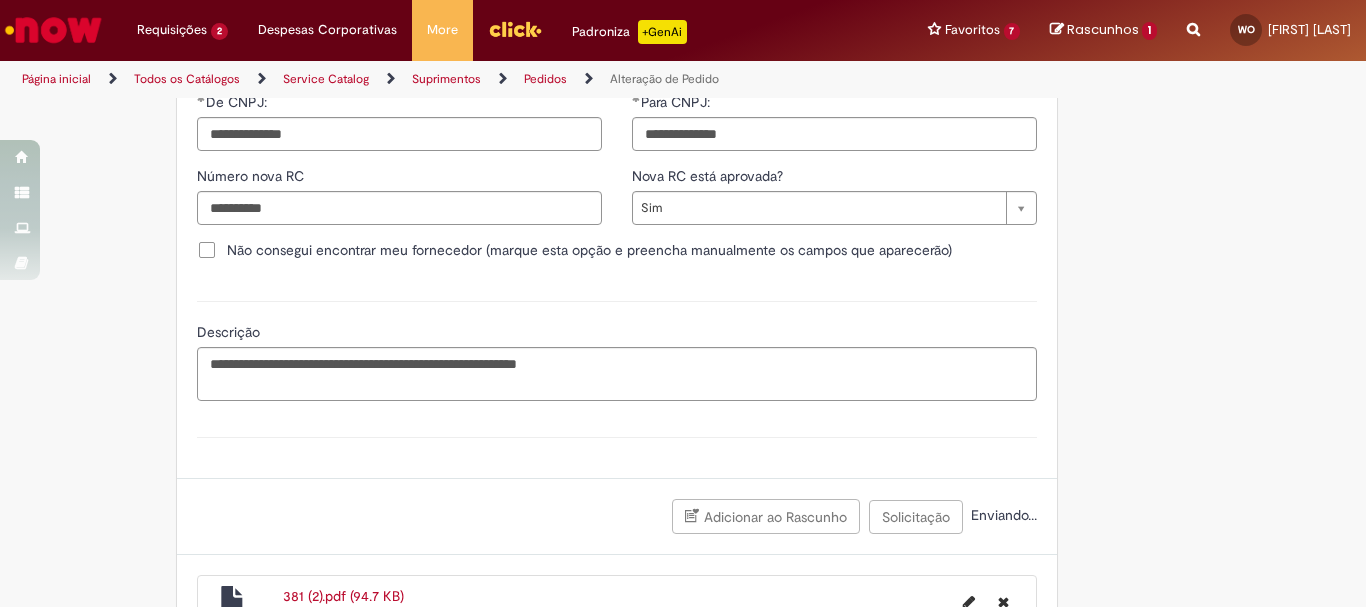 scroll, scrollTop: 1647, scrollLeft: 0, axis: vertical 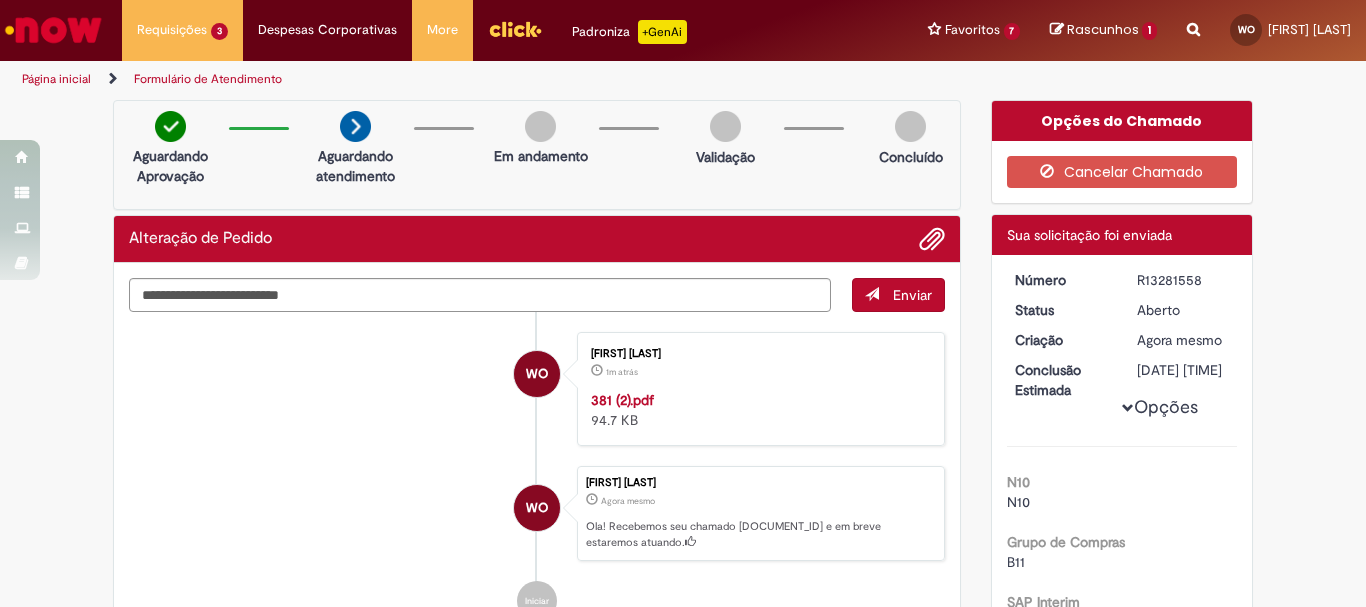drag, startPoint x: 1131, startPoint y: 279, endPoint x: 1200, endPoint y: 280, distance: 69.00725 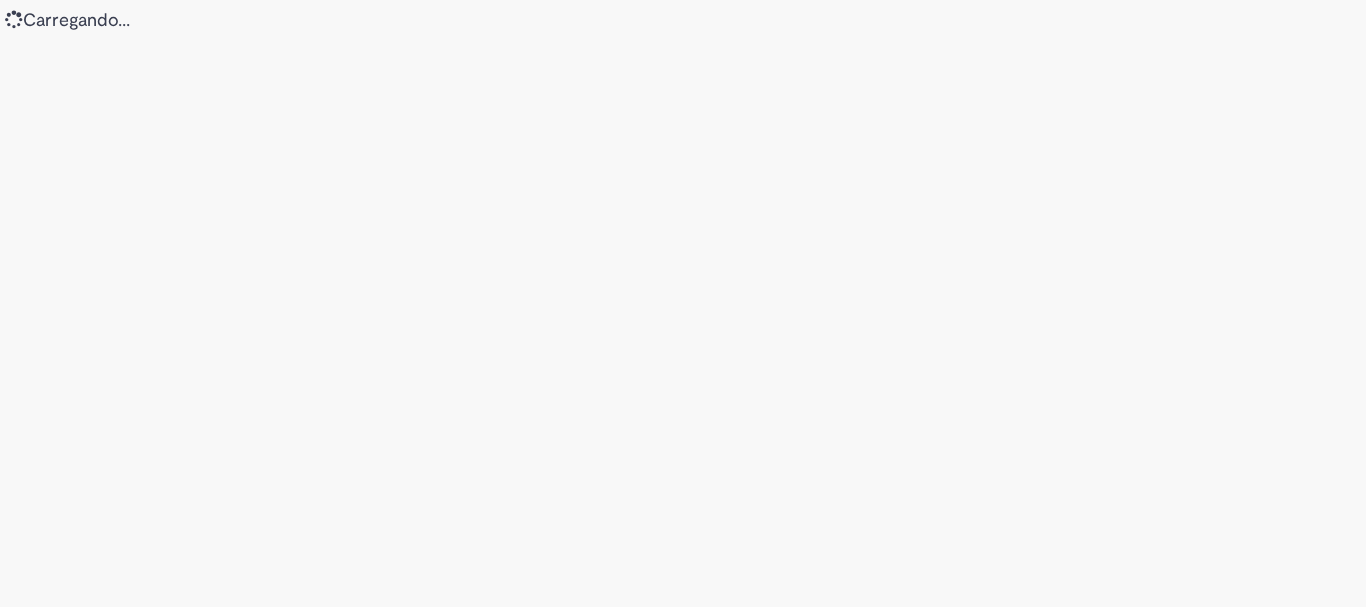 scroll, scrollTop: 0, scrollLeft: 0, axis: both 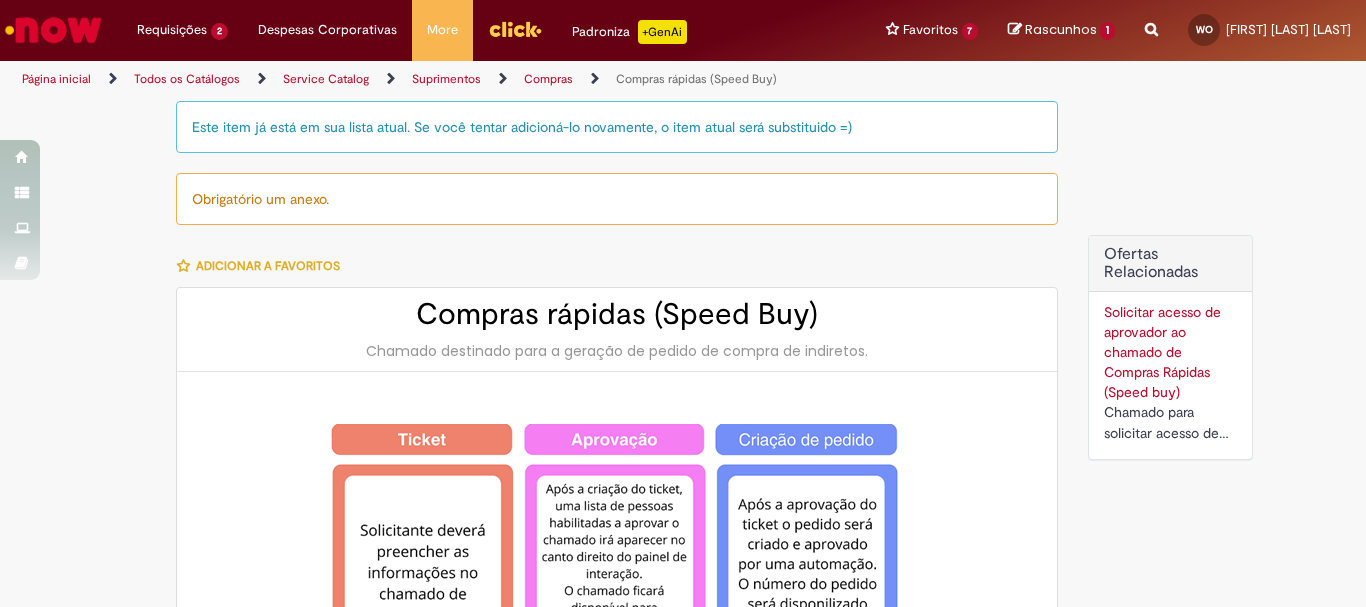 type on "********" 